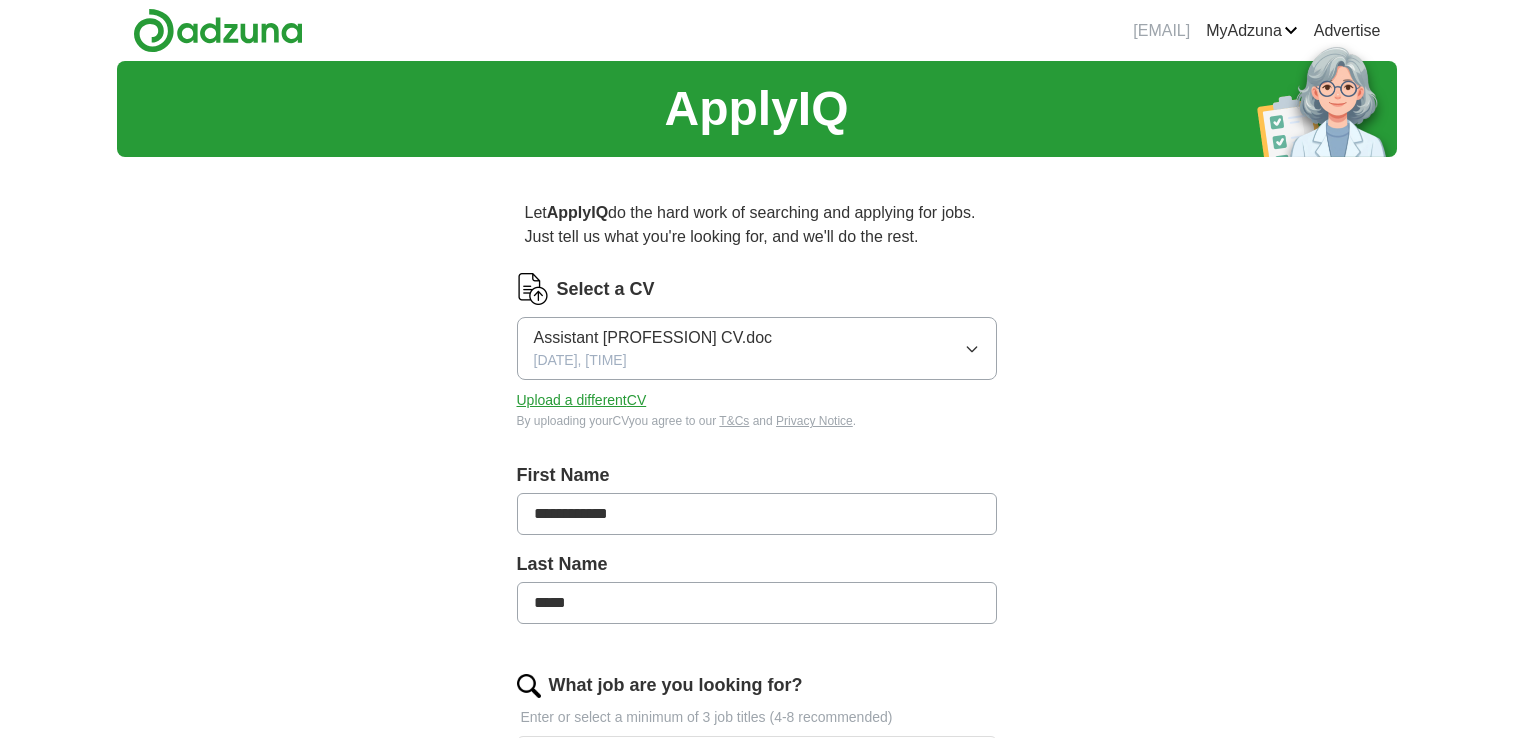 scroll, scrollTop: 0, scrollLeft: 0, axis: both 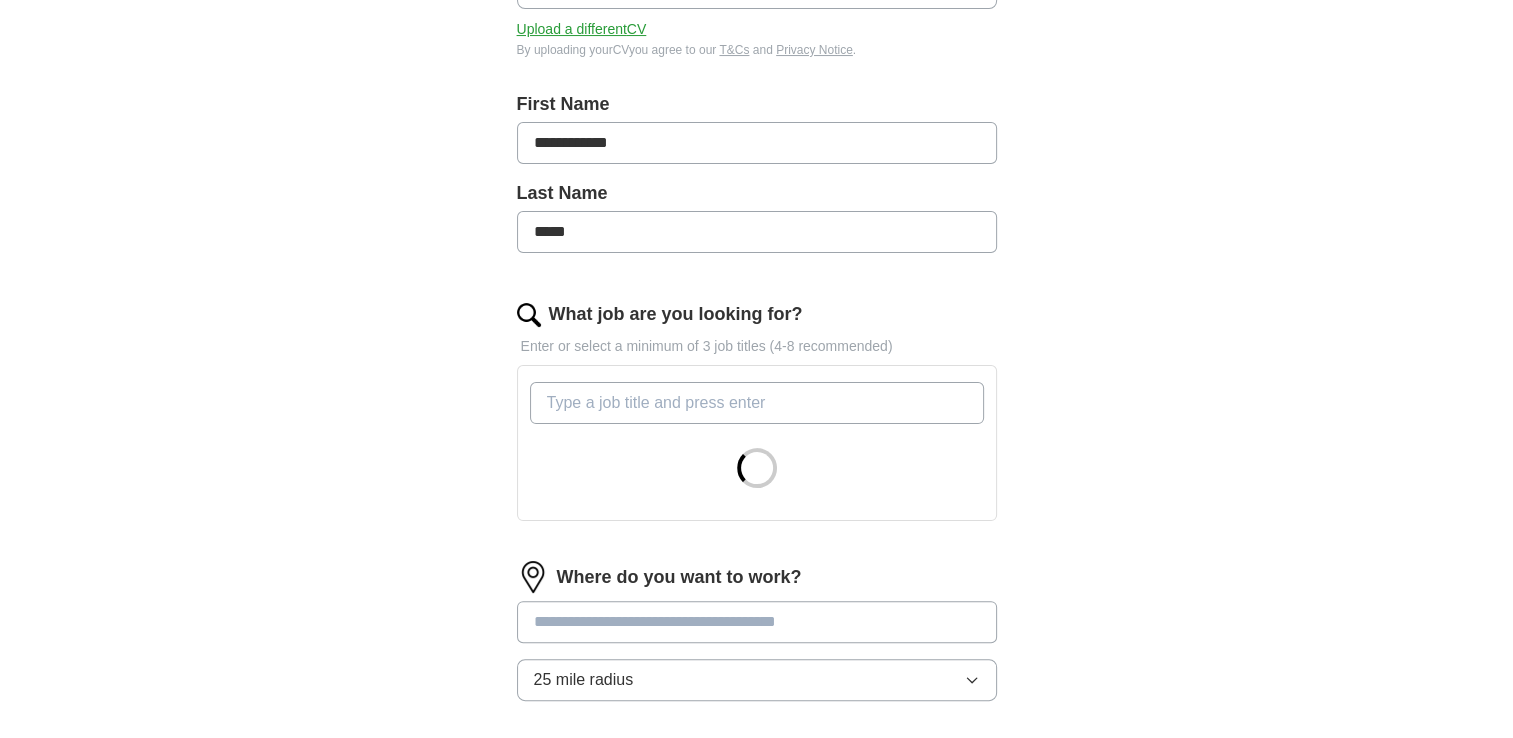 click on "What job are you looking for?" at bounding box center (757, 403) 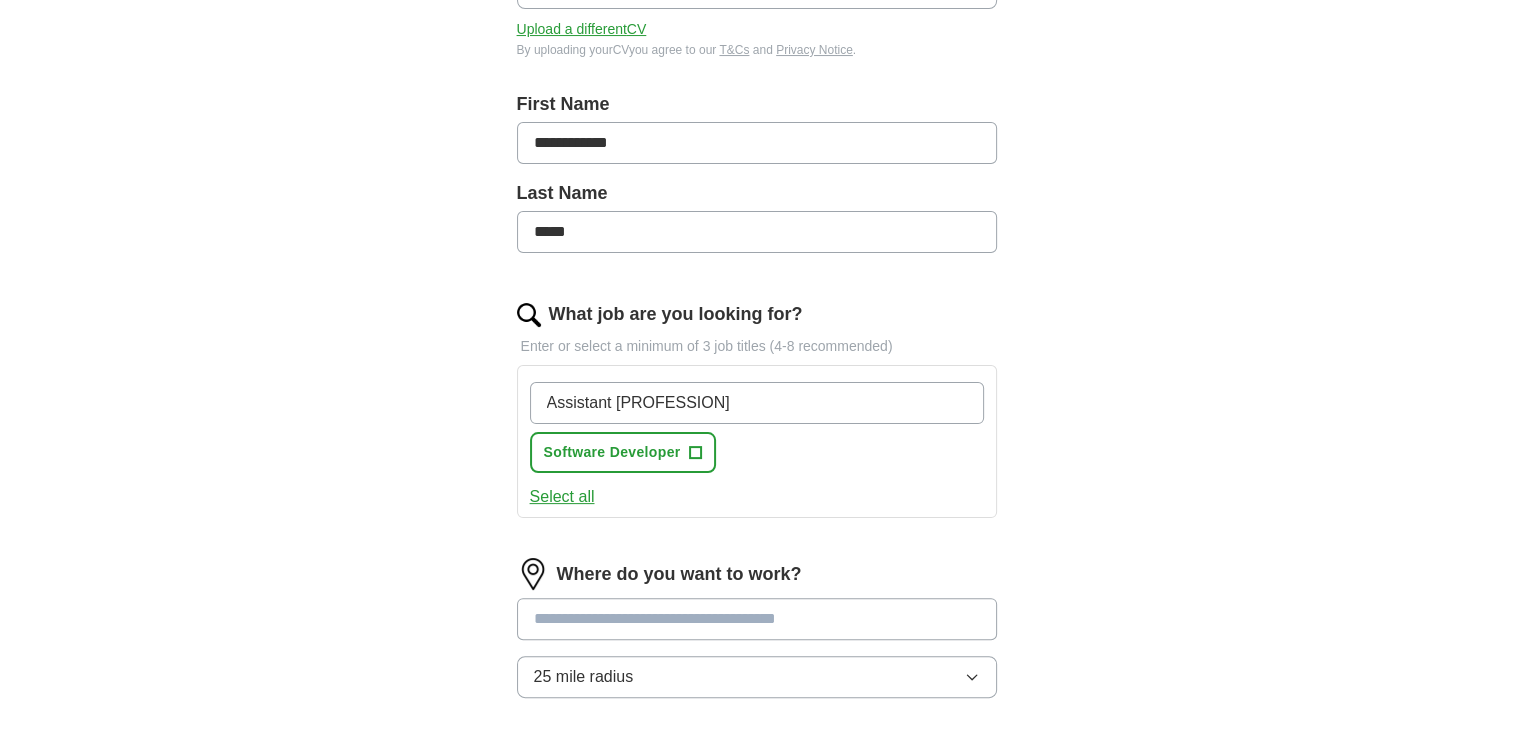 type on "Assistant [PROFESSION]" 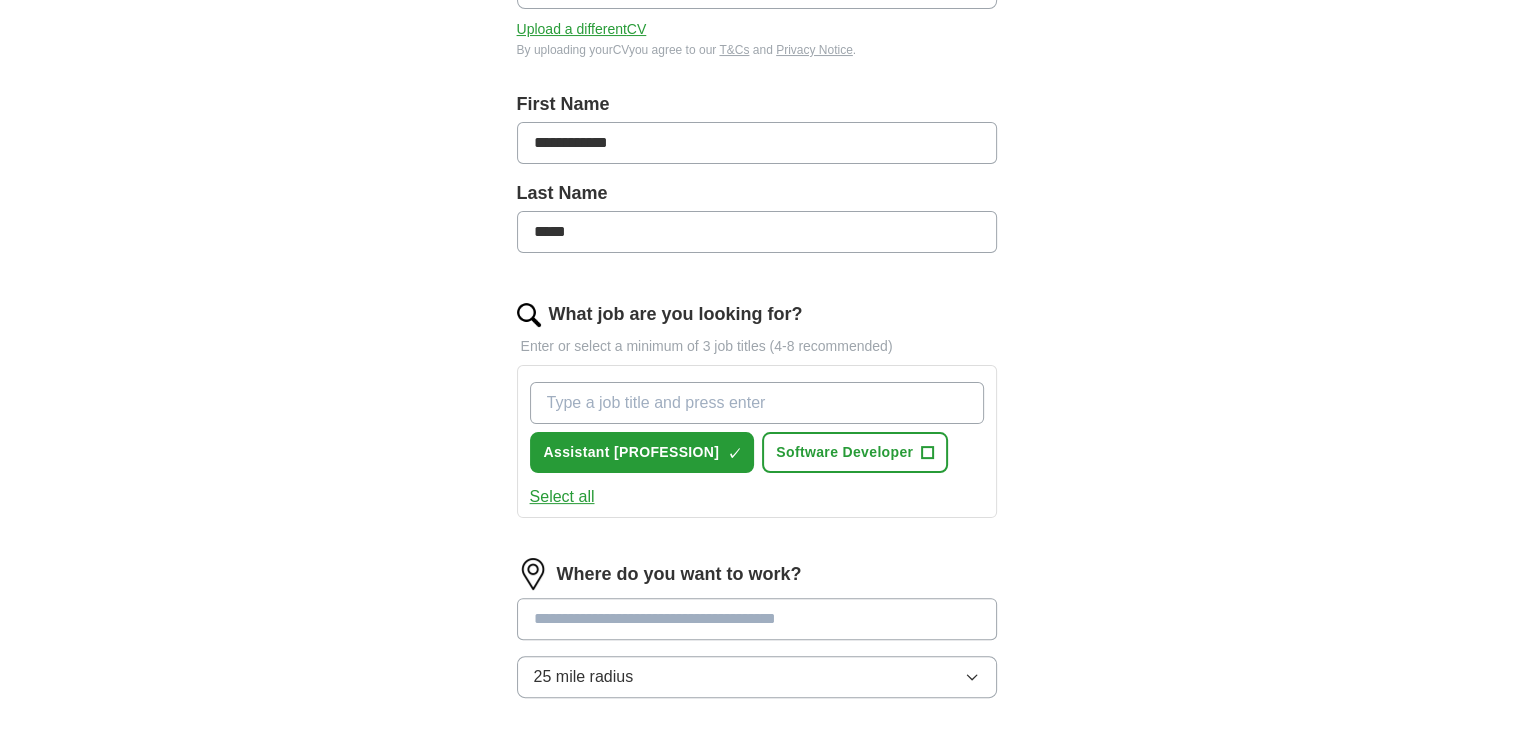 click on "What job are you looking for?" at bounding box center [757, 403] 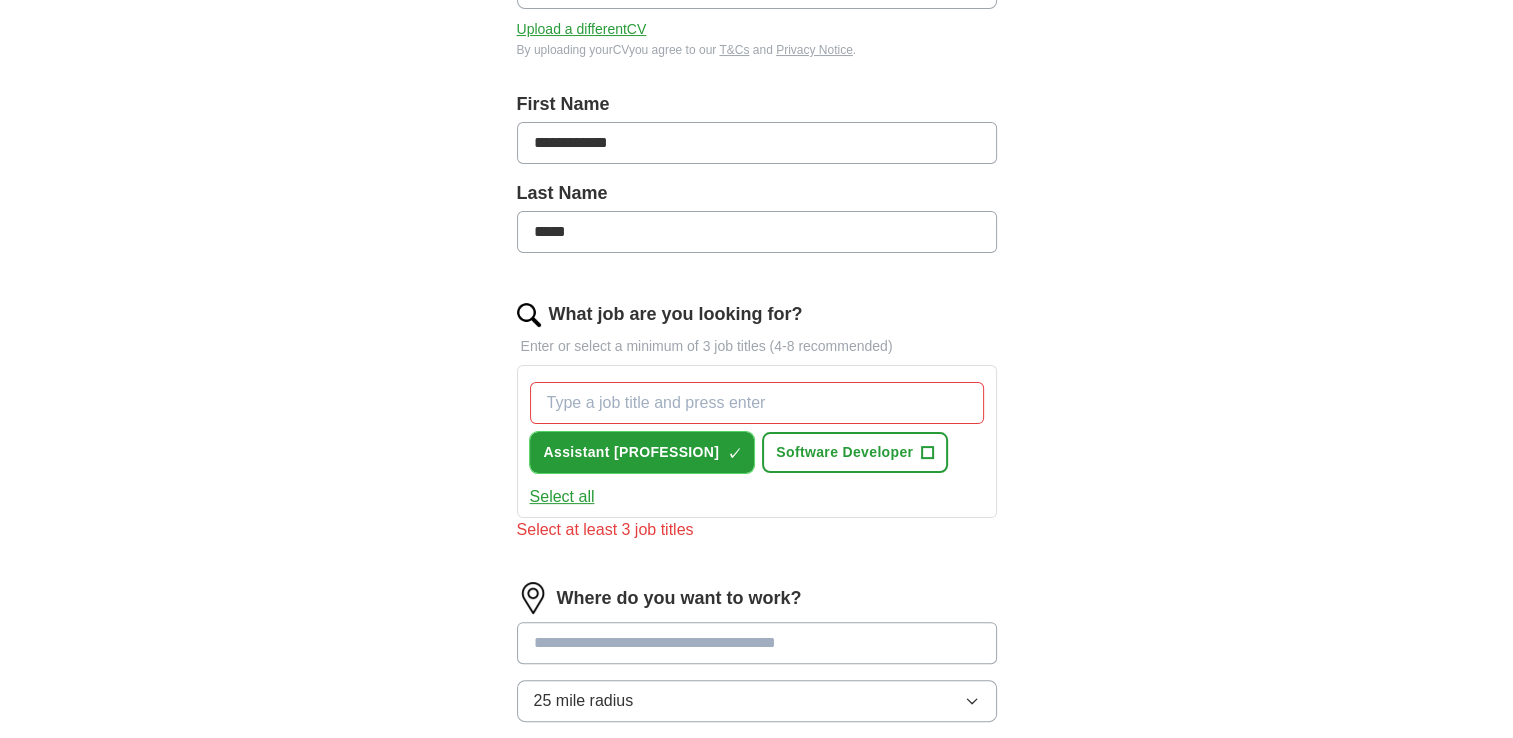 click on "×" at bounding box center [0, 0] 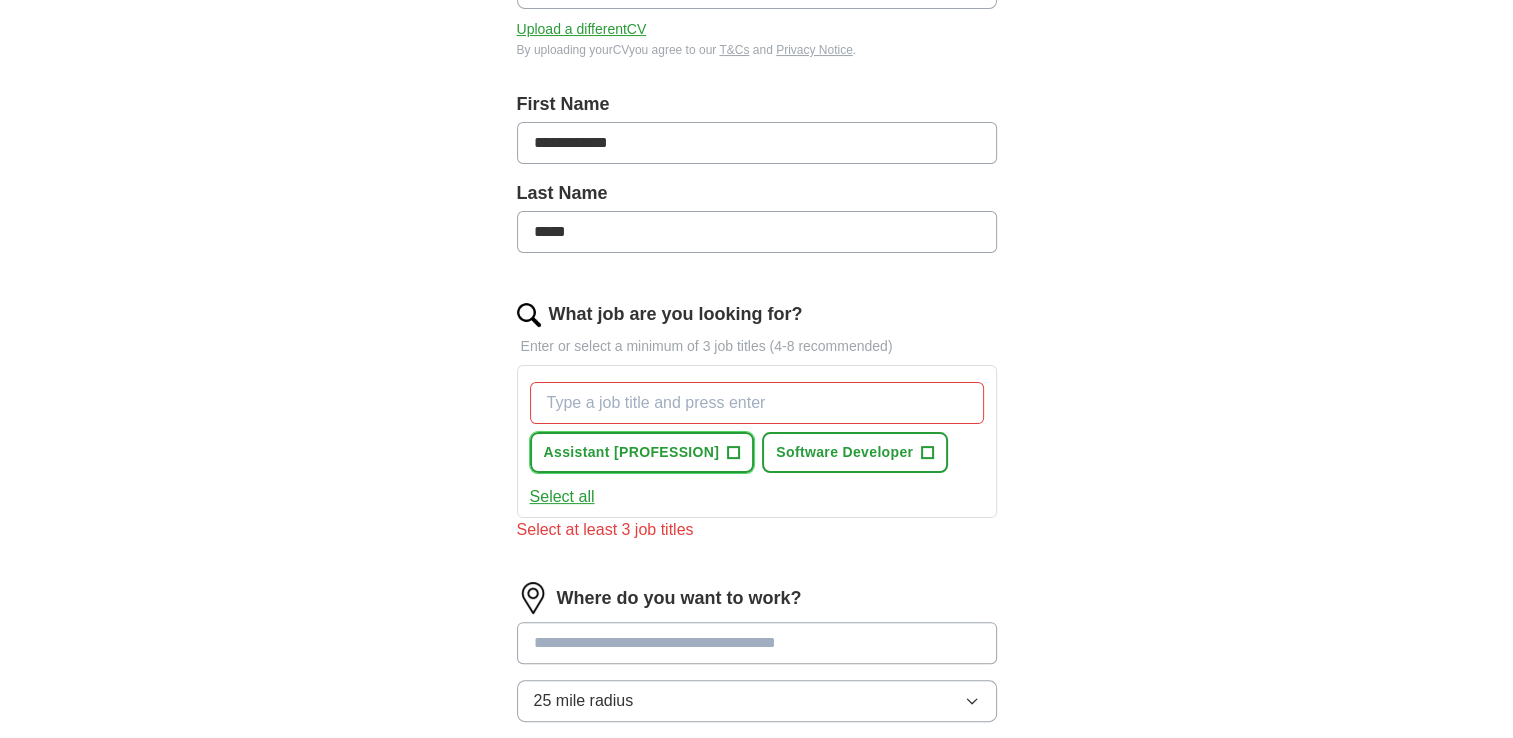 click on "Assistant [PROFESSION]" at bounding box center [632, 452] 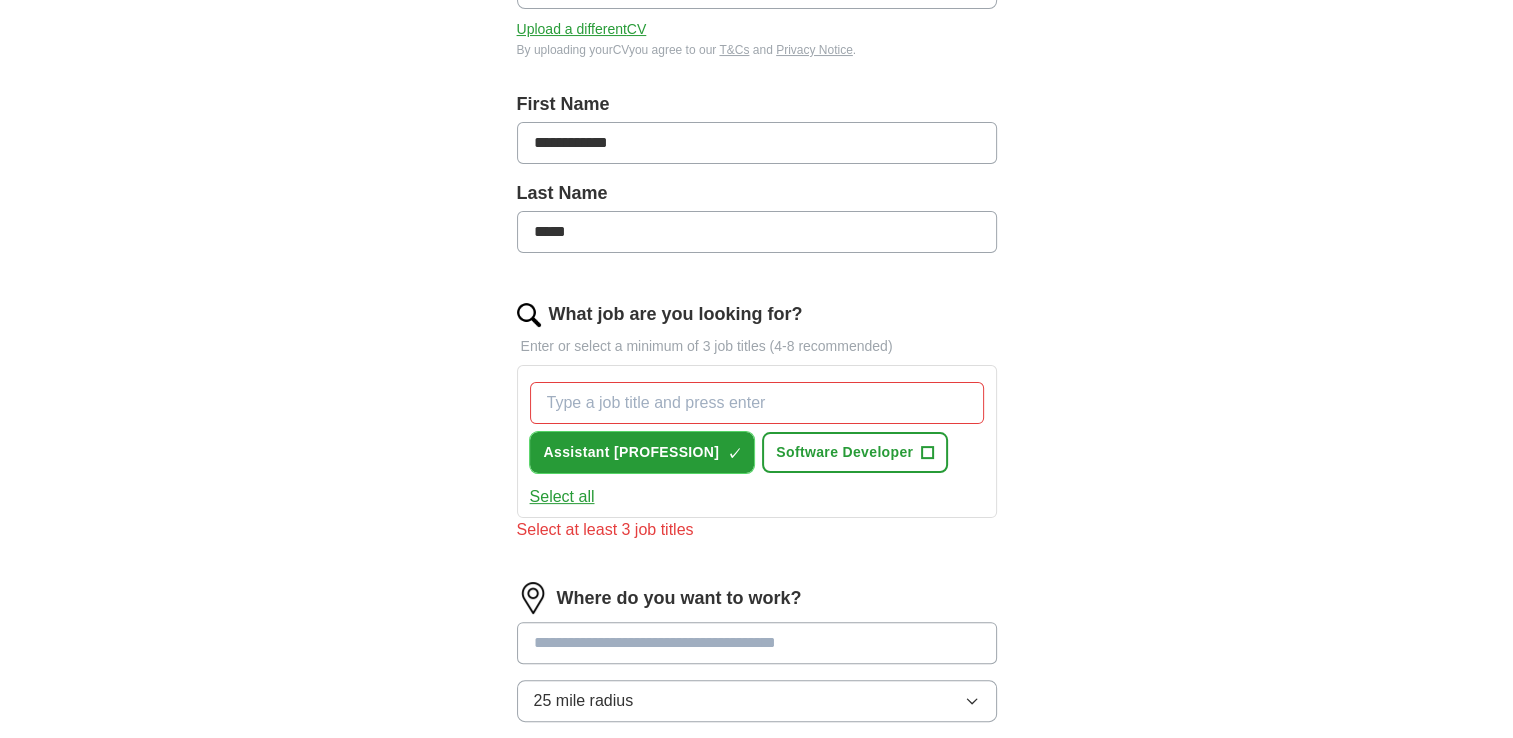 click on "×" at bounding box center (0, 0) 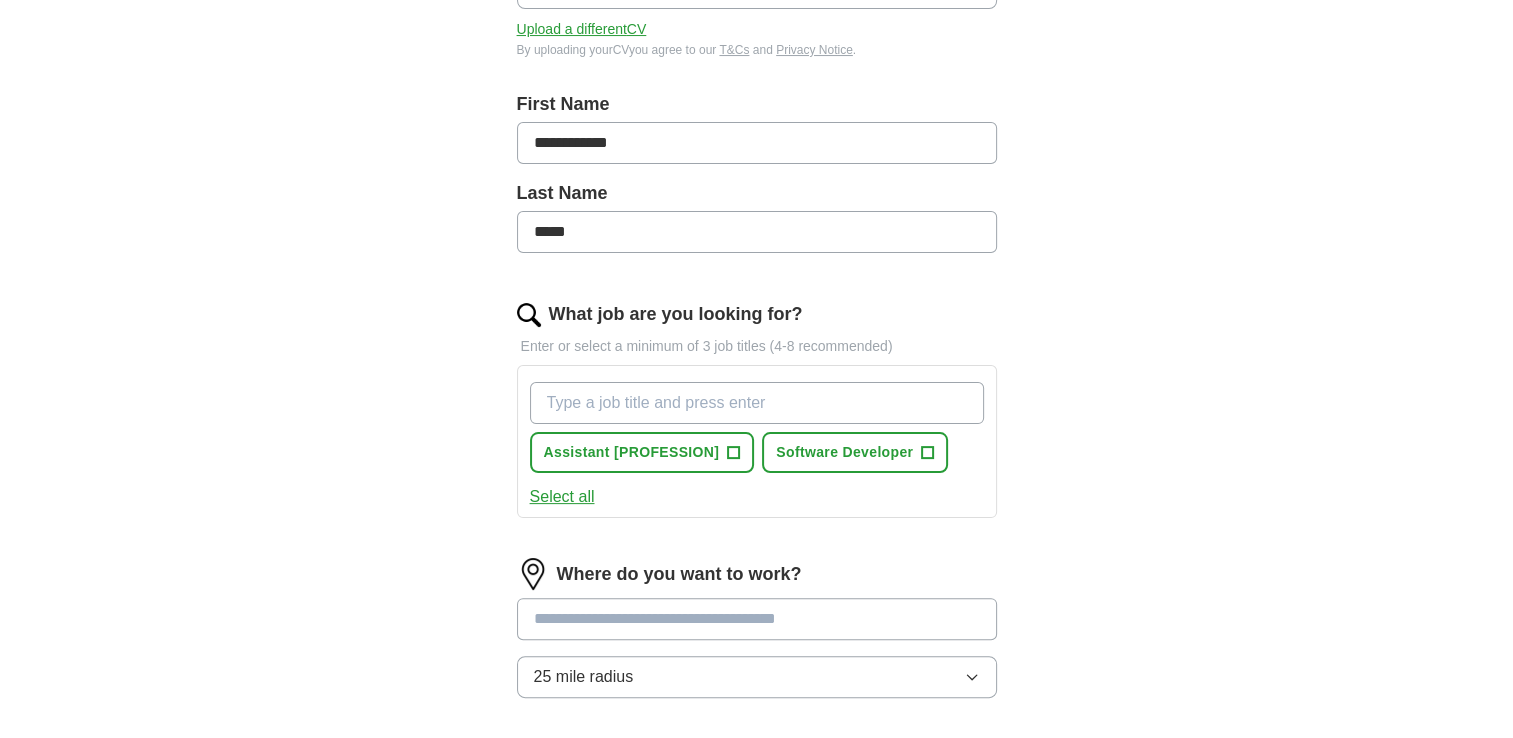 click on "What job are you looking for?" at bounding box center [757, 403] 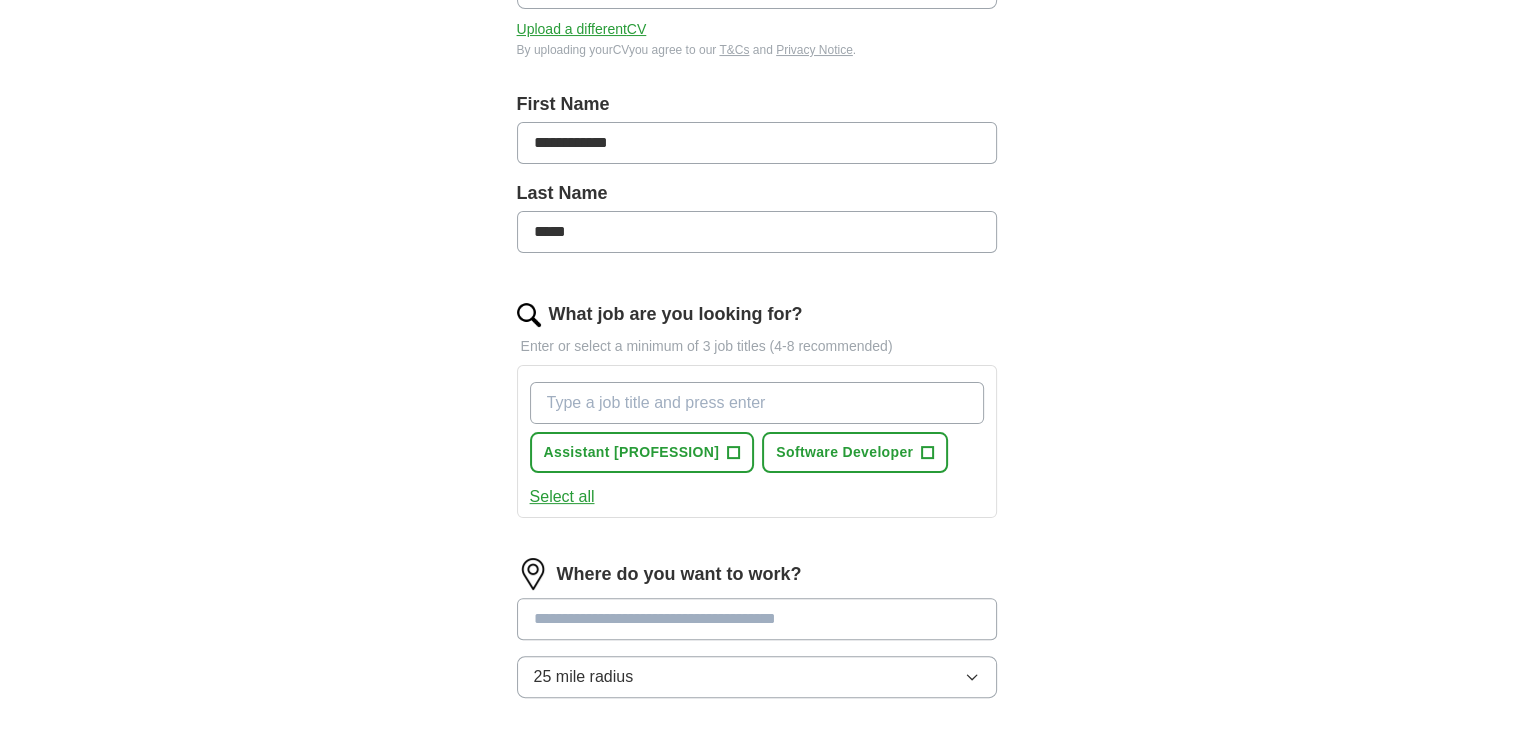 type on "A" 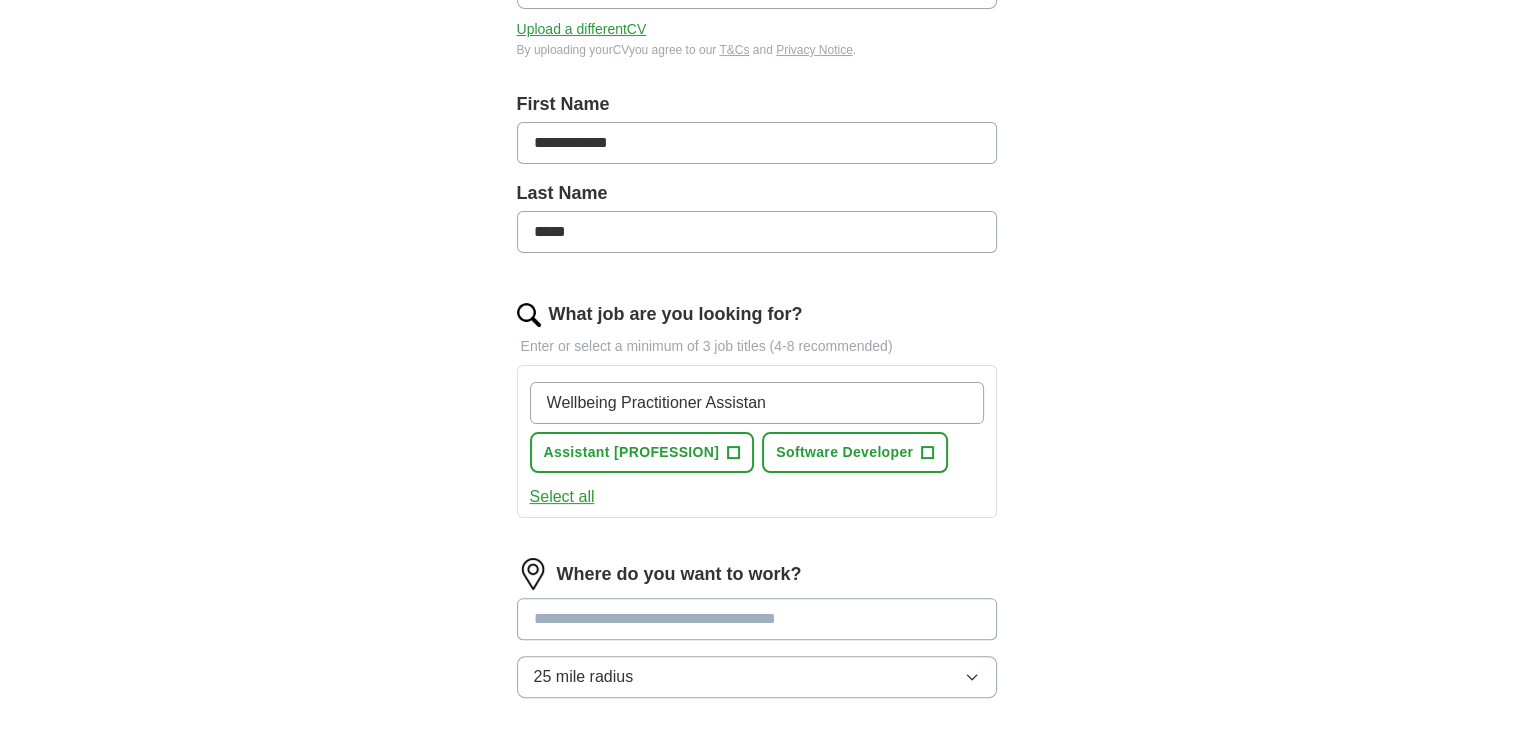 type on "Wellbeing Practitioner Assistant" 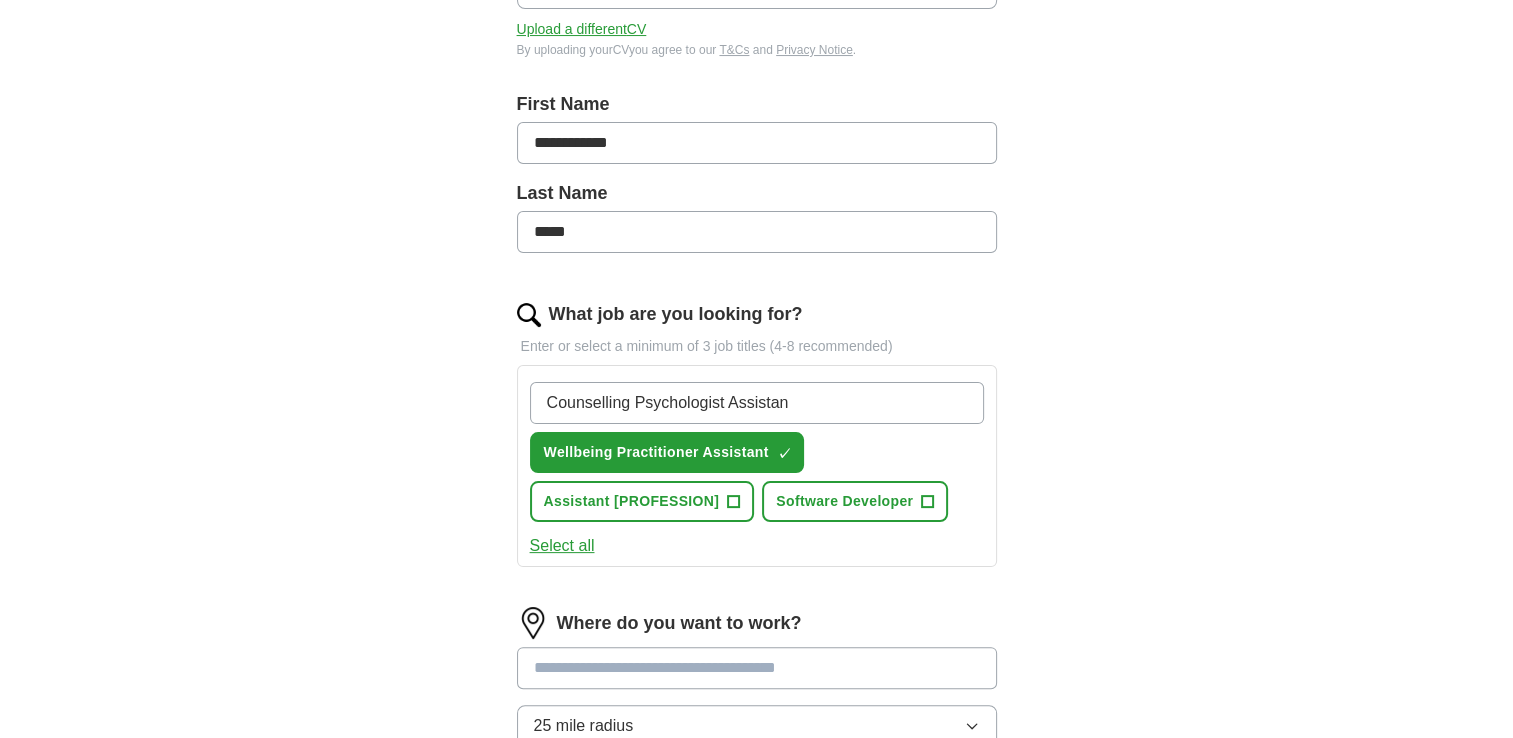 type on "Counselling Psychologist Assistant" 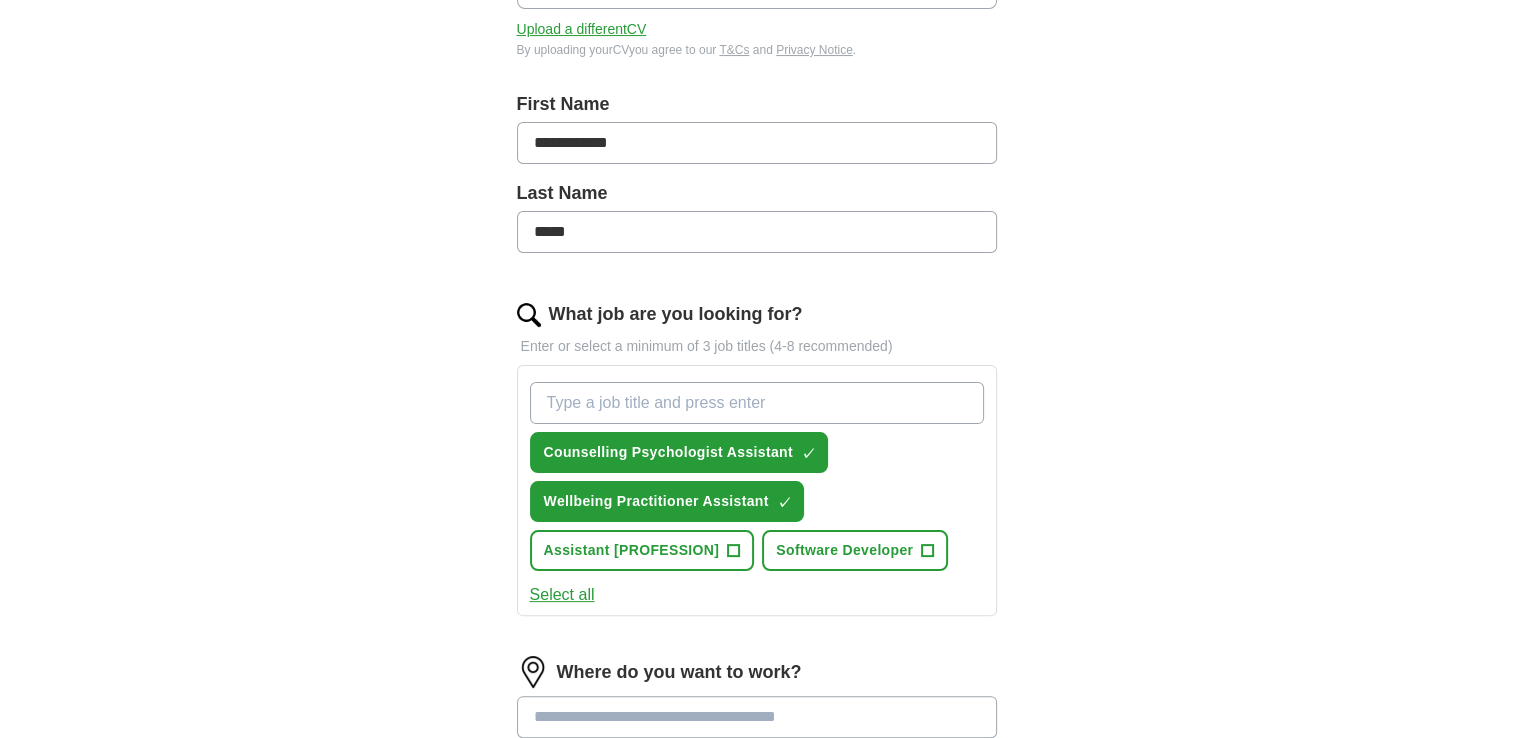 click on "What job are you looking for?" at bounding box center (757, 403) 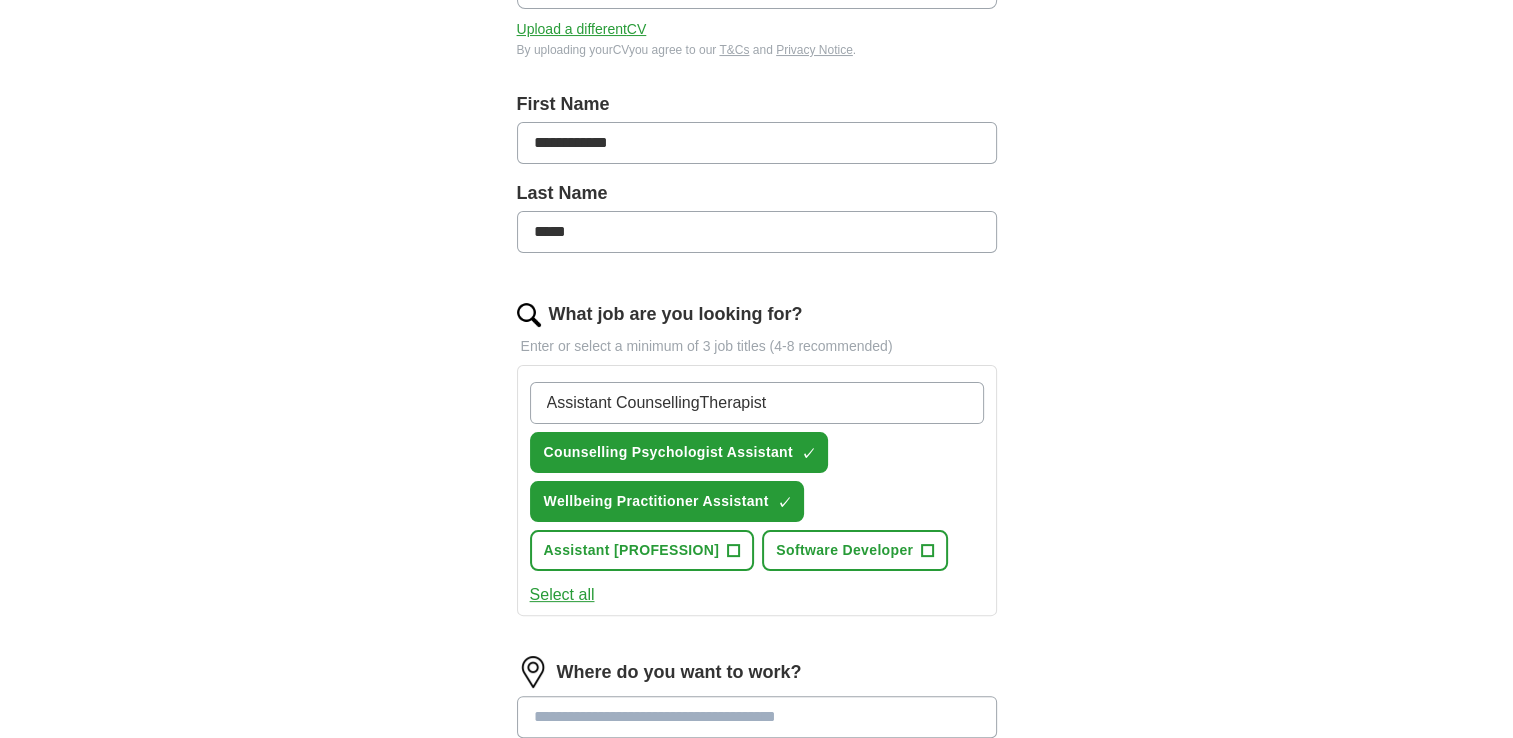 type on "Assistant Counselling Therapist" 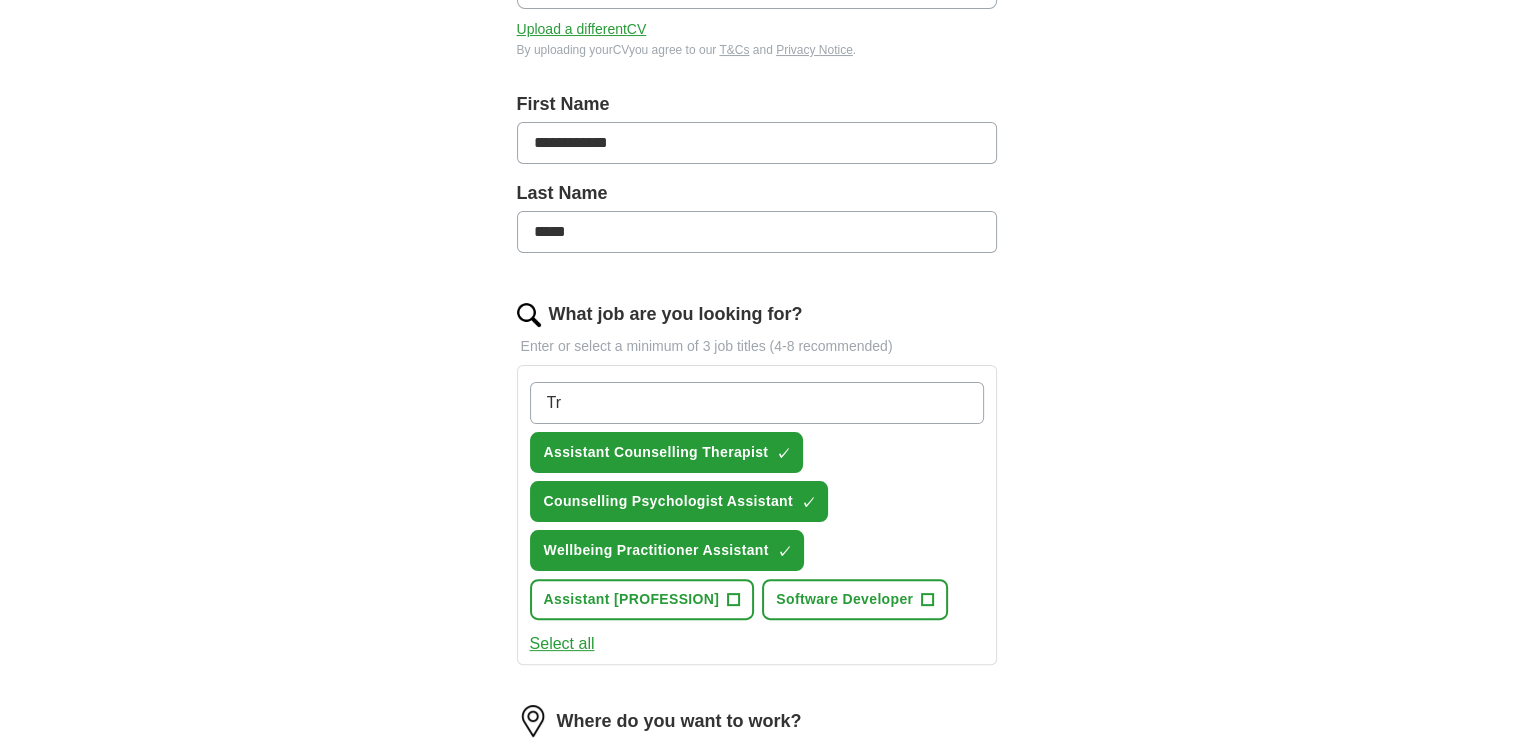 type on "T" 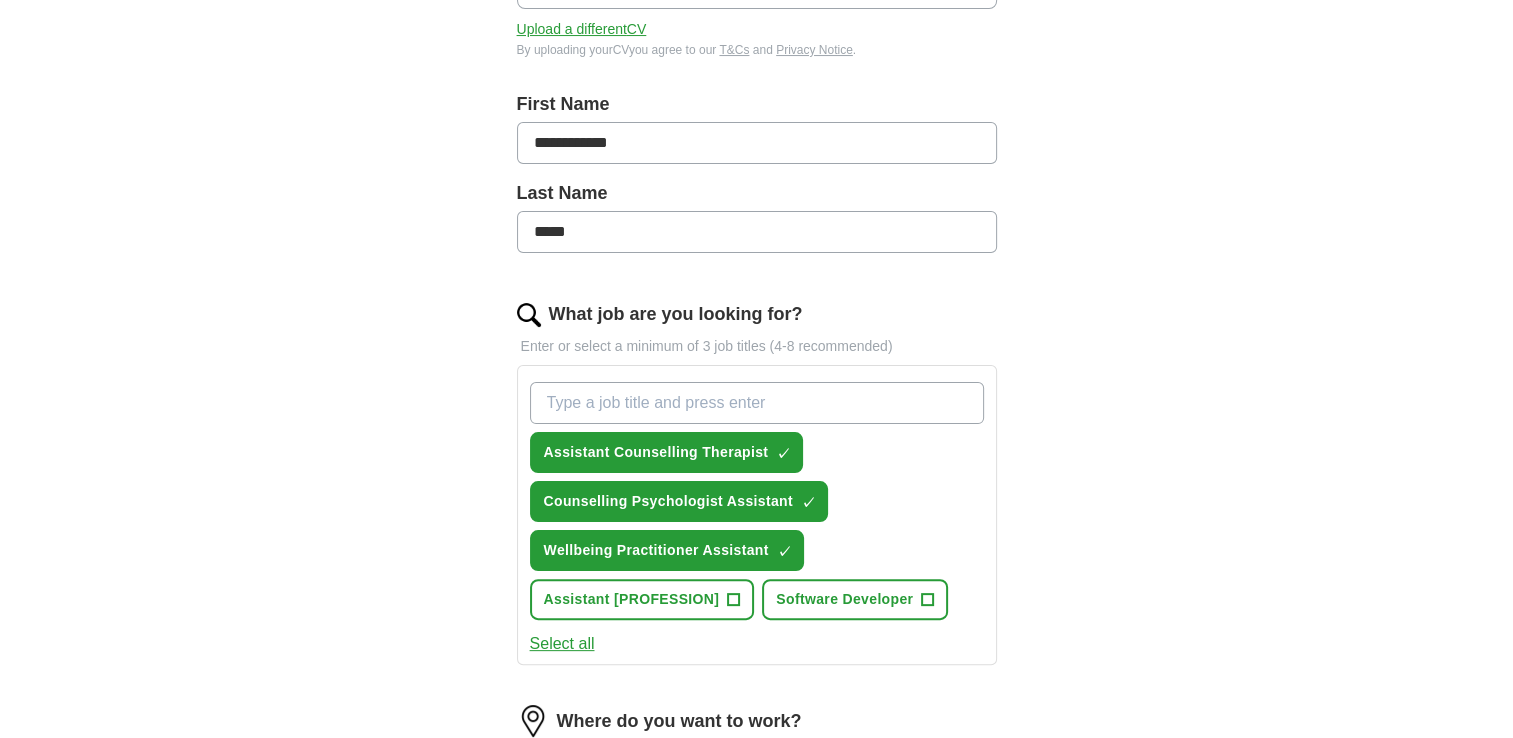 paste on "Cloud Computing Engineer - Trainee" 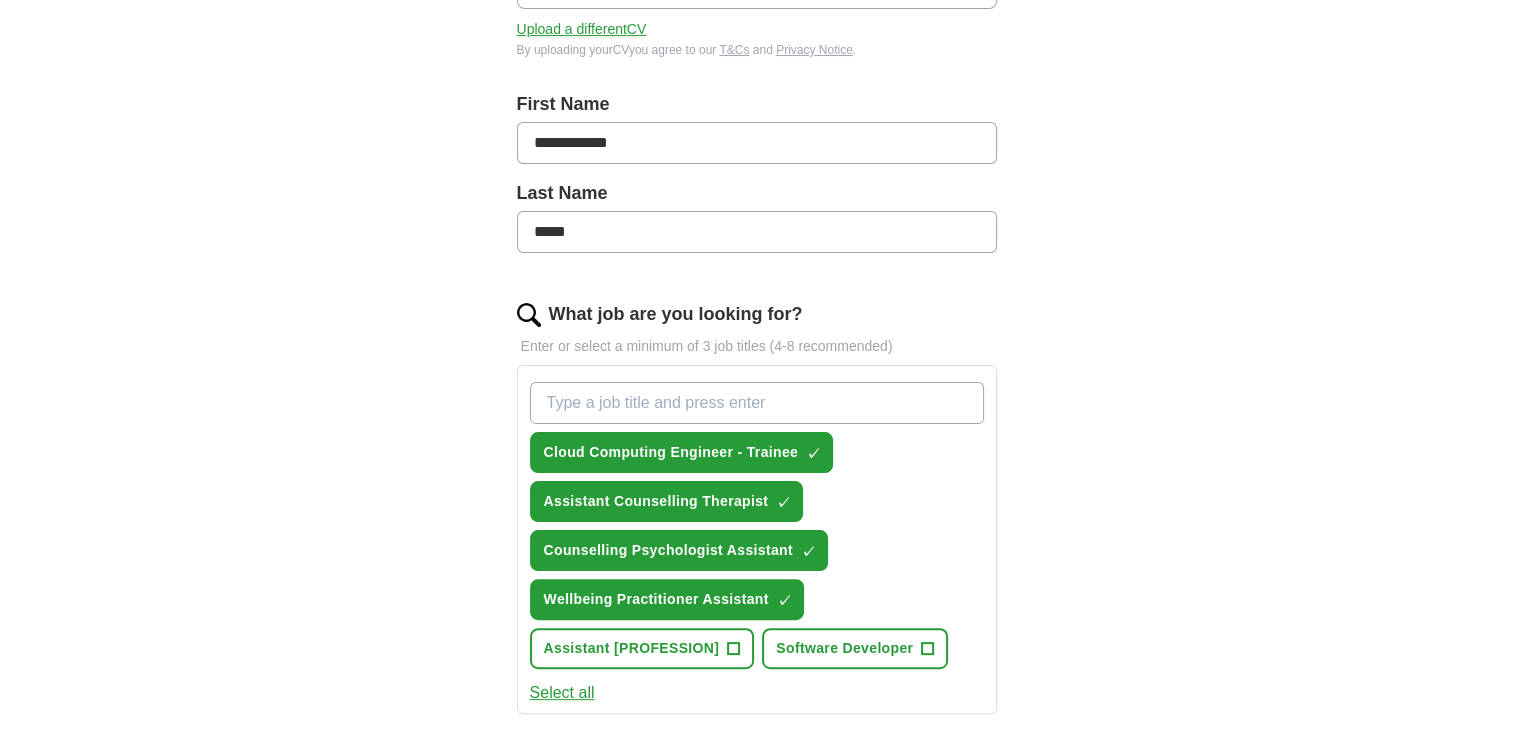 click on "What job are you looking for?" at bounding box center [757, 403] 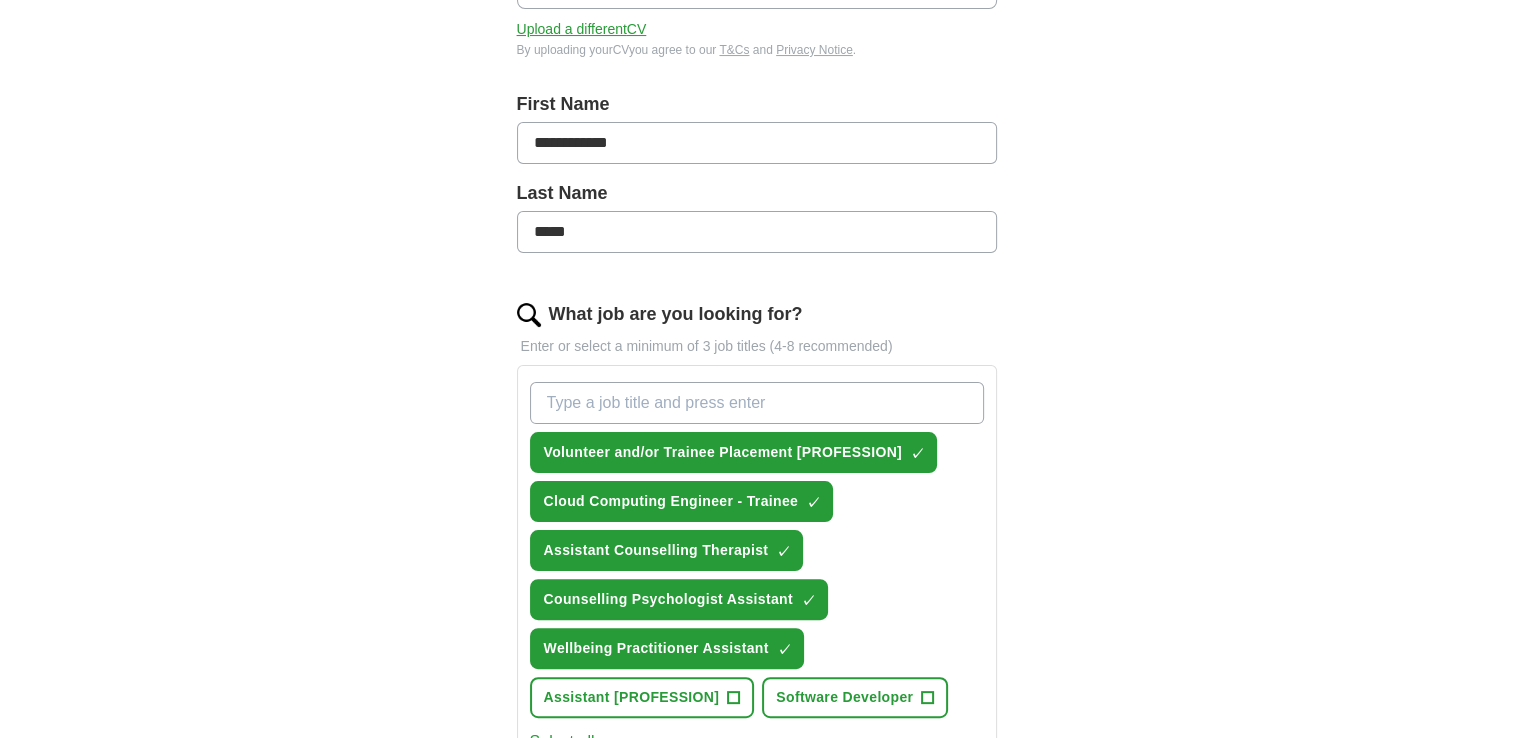 click on "What job are you looking for?" at bounding box center [757, 403] 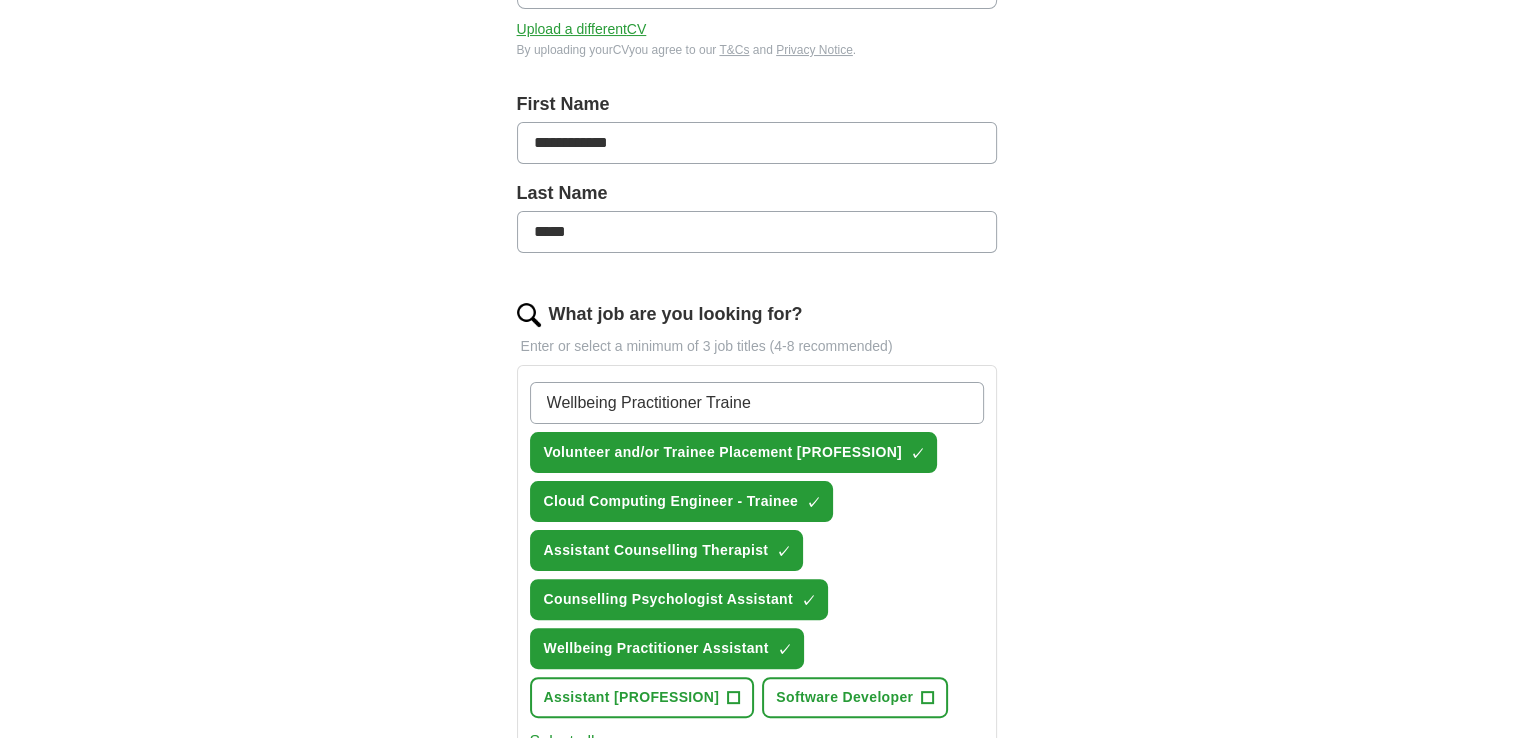 type on "Wellbeing Practitioner Trainee" 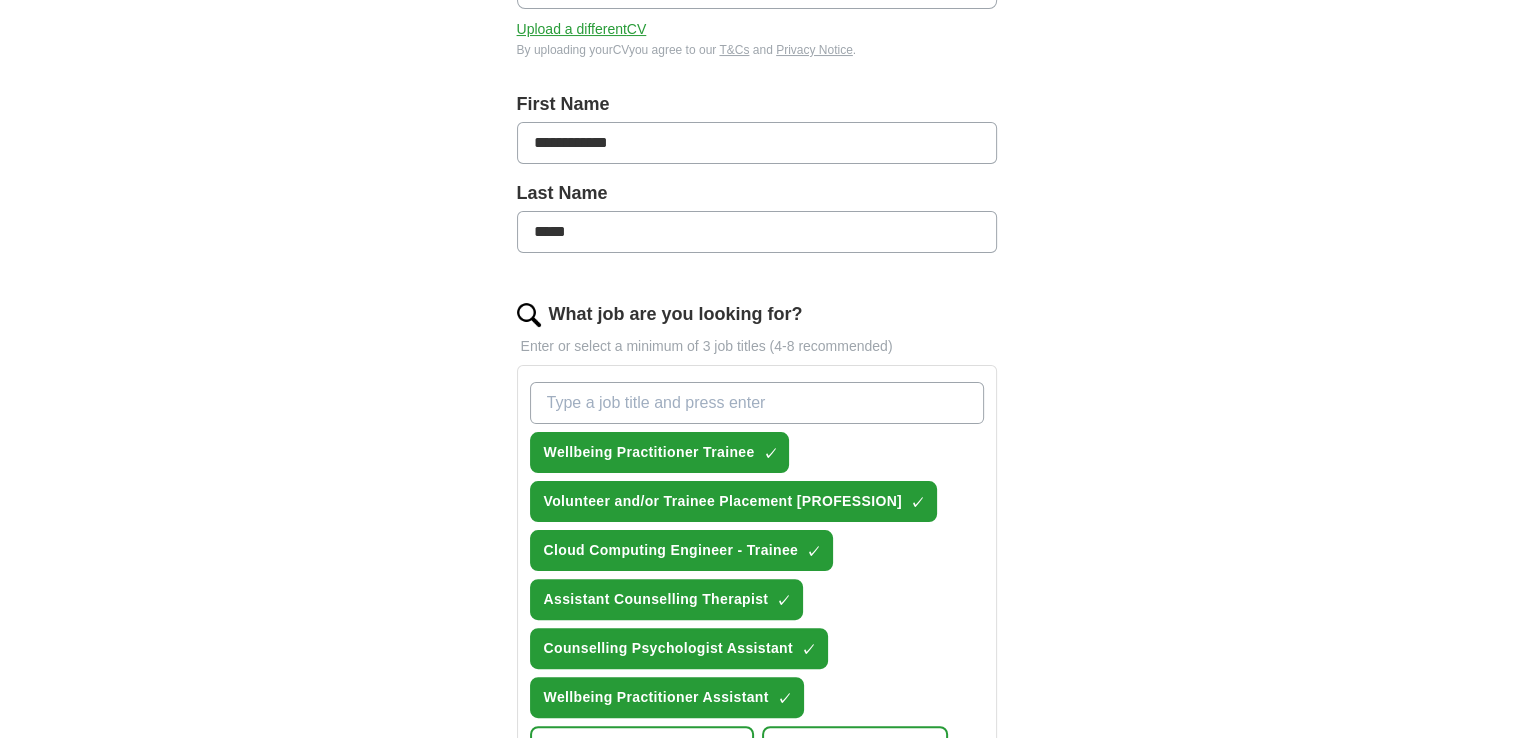 click on "What job are you looking for?" at bounding box center [757, 403] 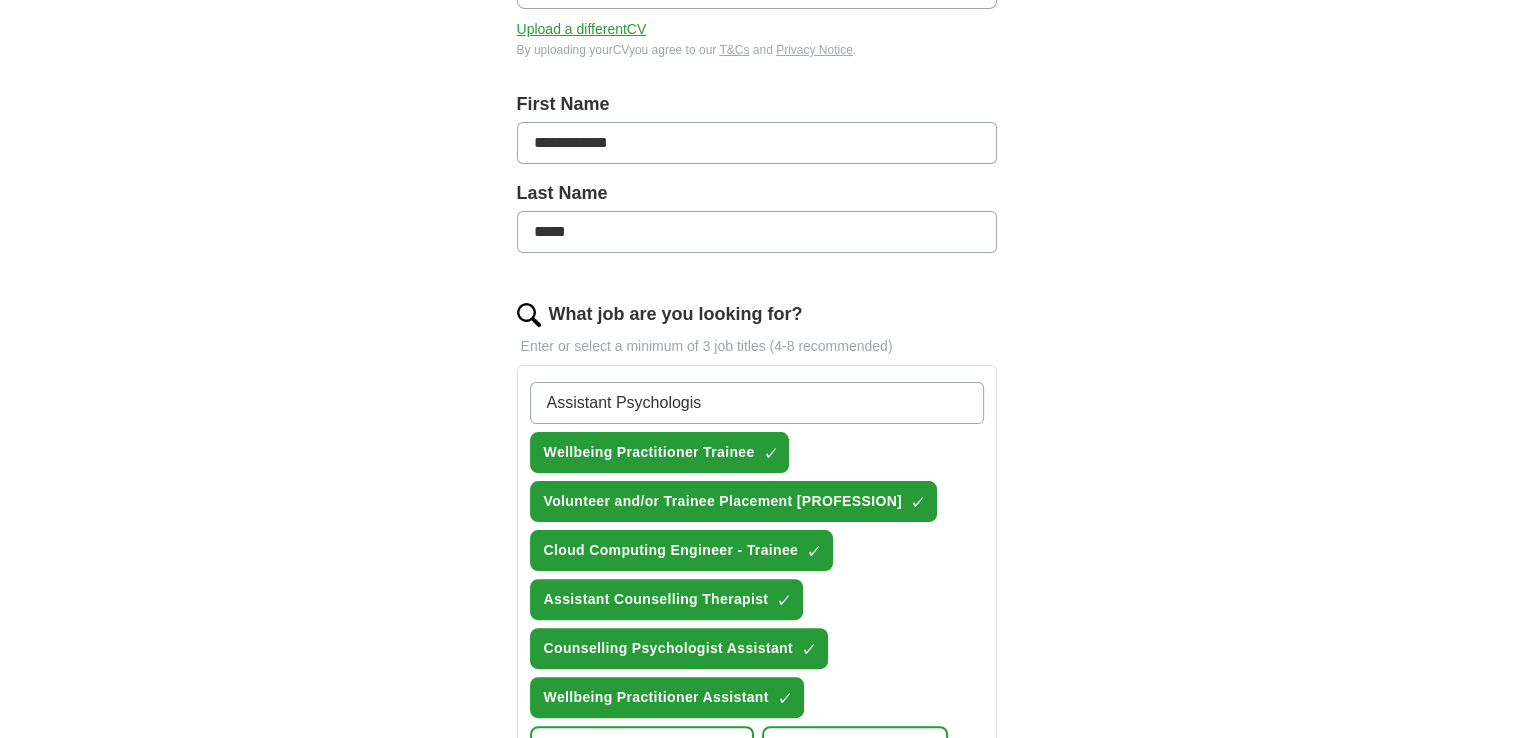 type on "Assistant Psychologist" 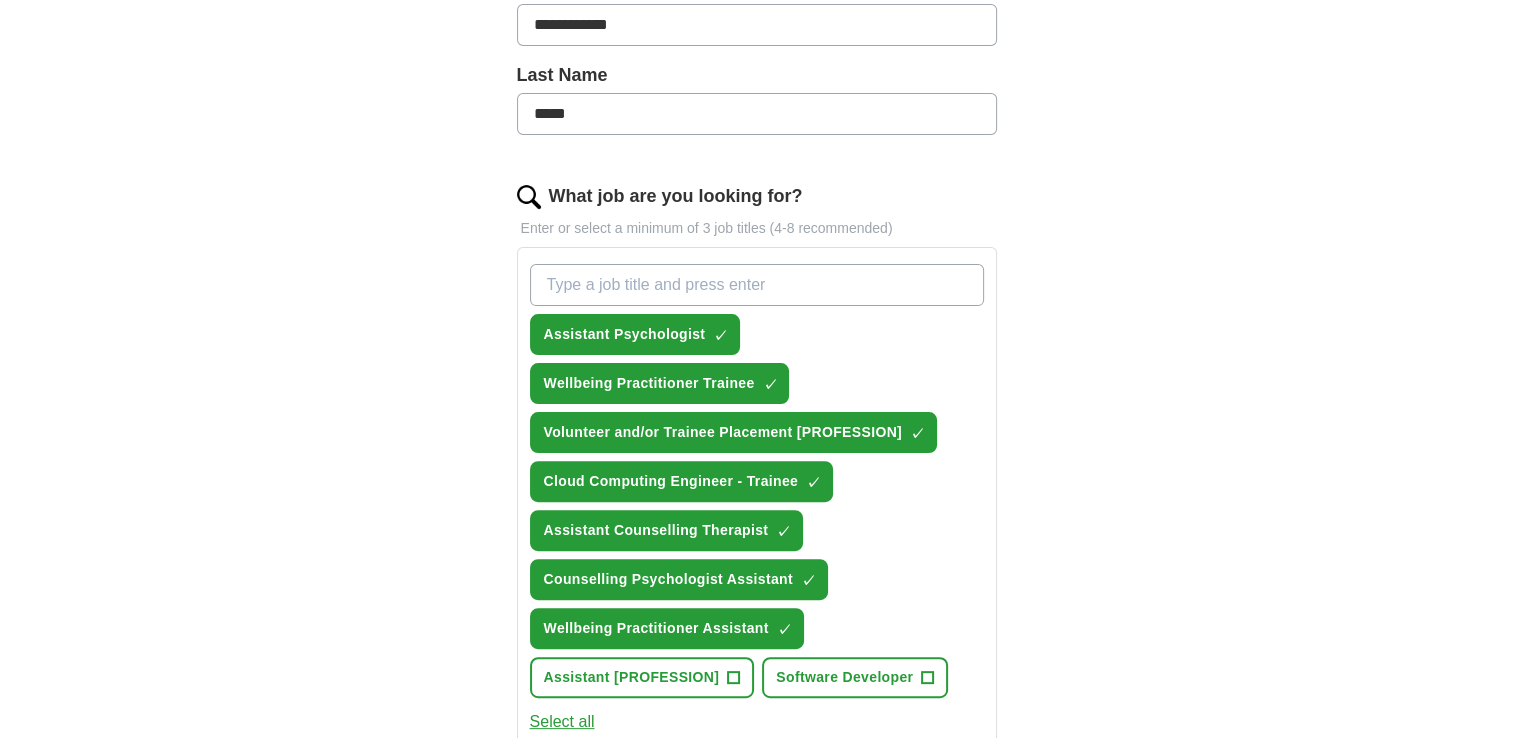 scroll, scrollTop: 503, scrollLeft: 0, axis: vertical 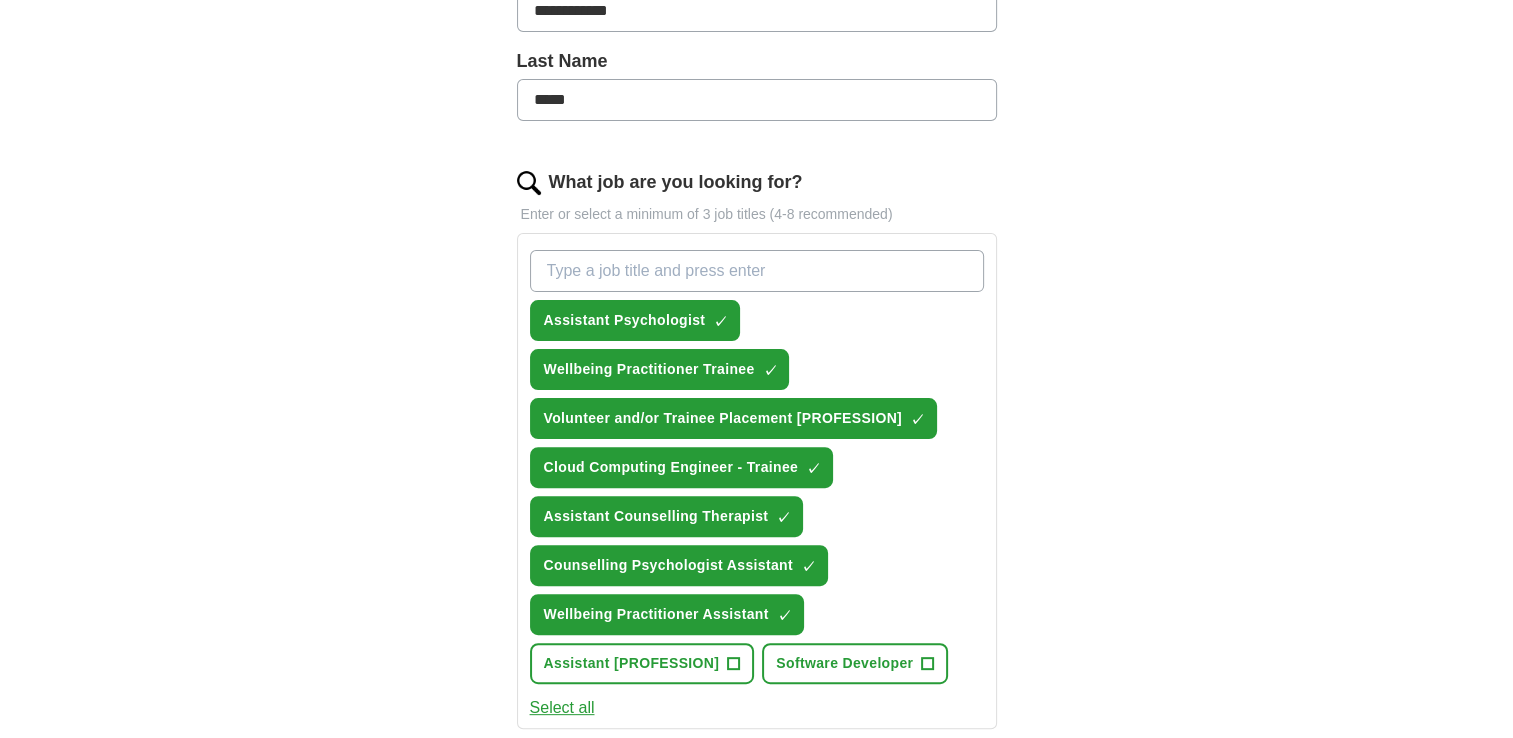 click on "What job are you looking for?" at bounding box center [757, 271] 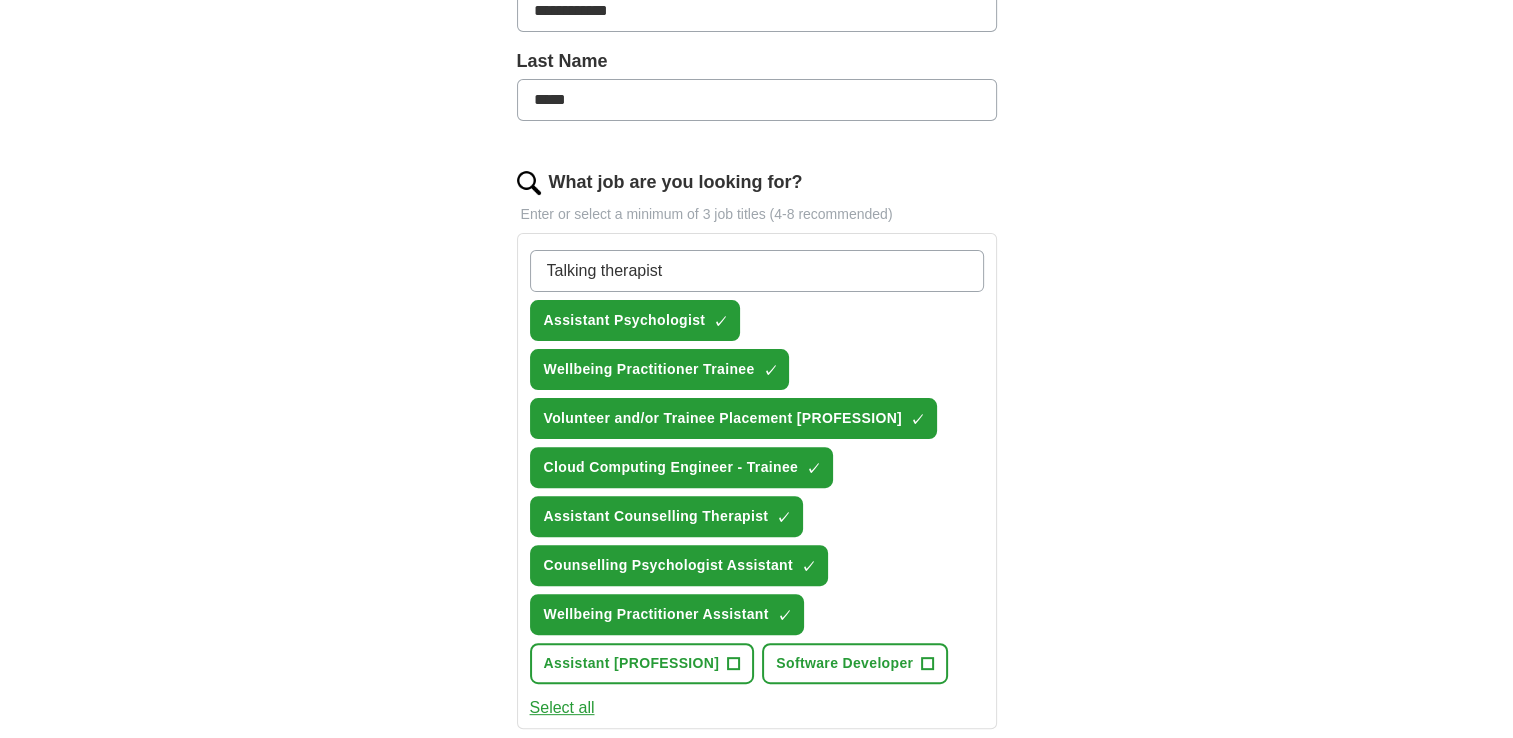click on "Talking therapist" at bounding box center (757, 271) 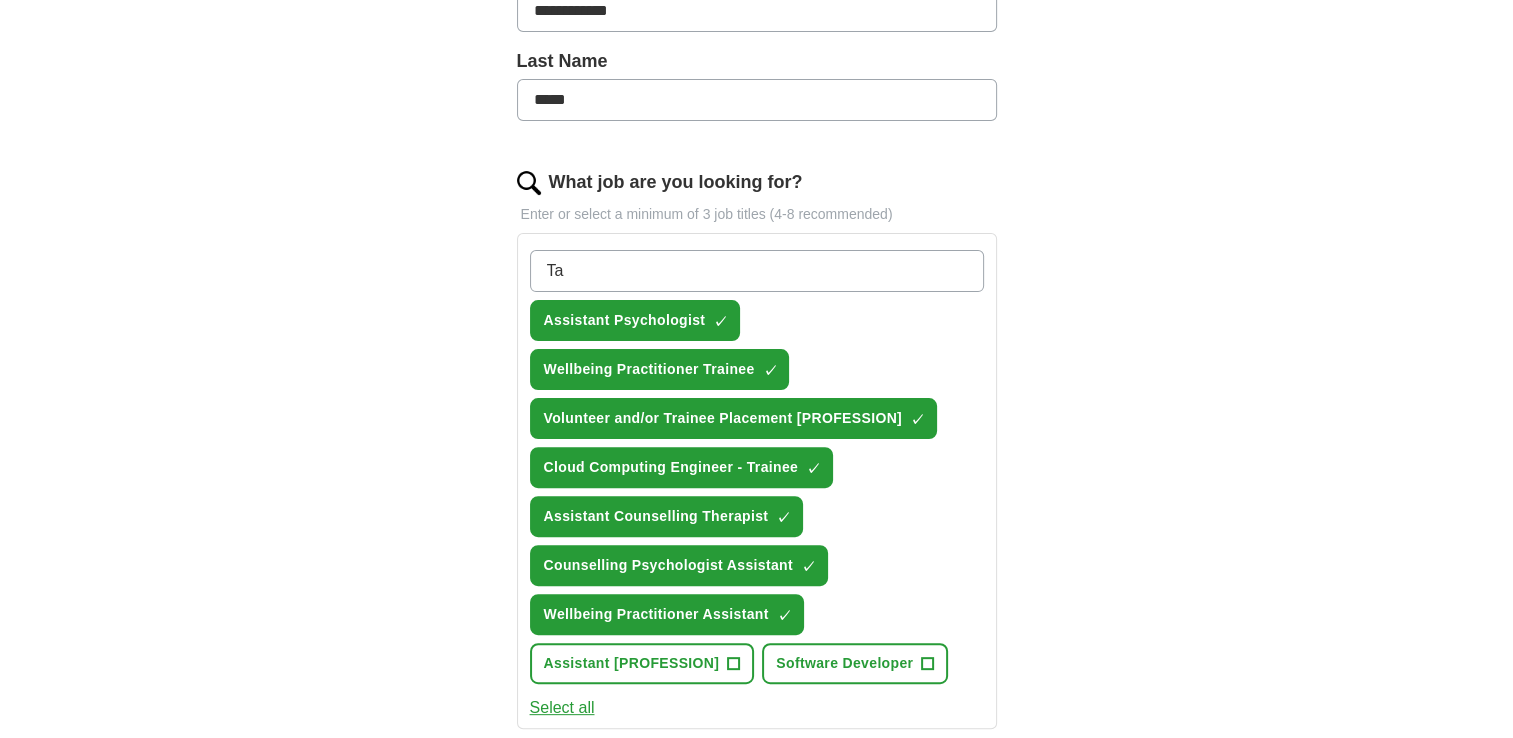 type on "T" 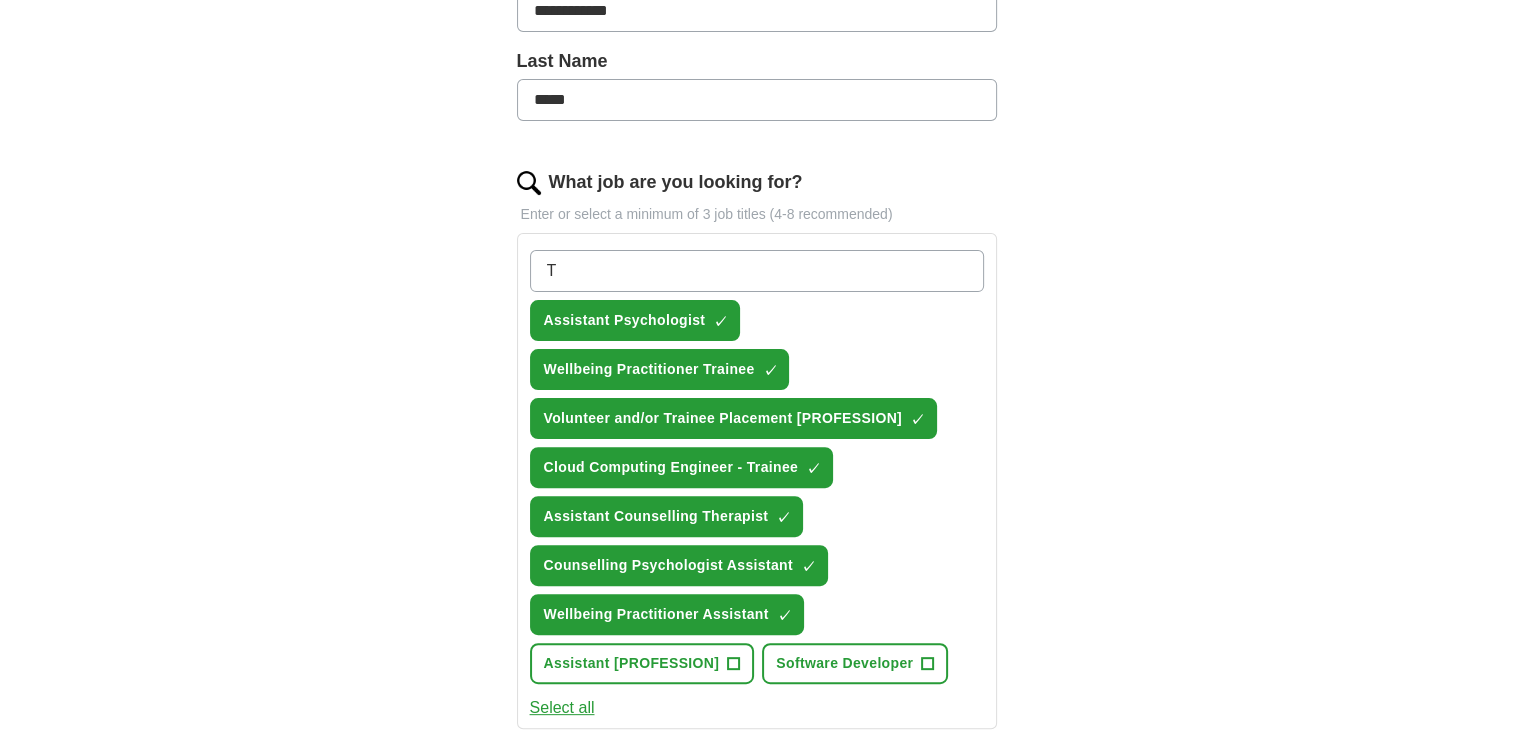 type 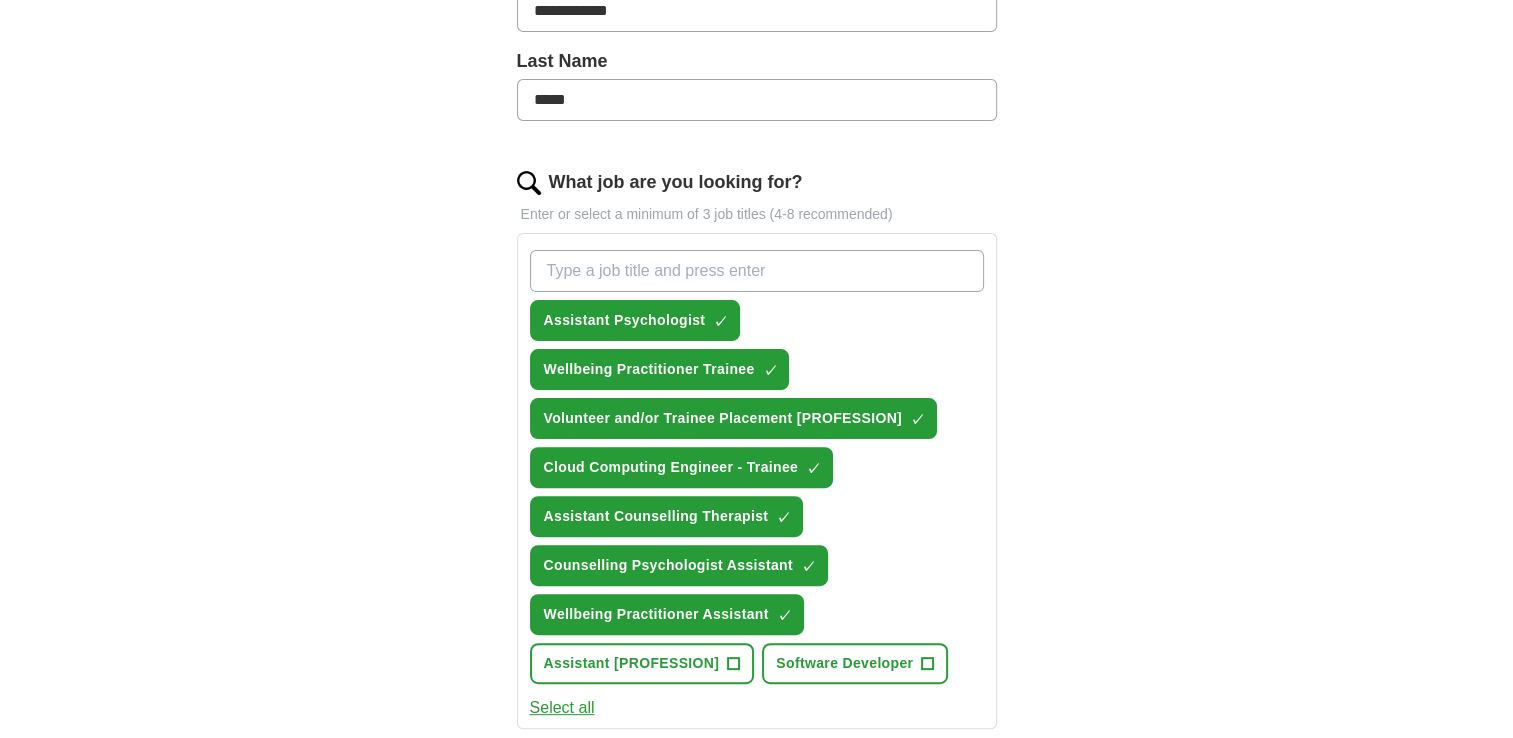 scroll, scrollTop: 840, scrollLeft: 0, axis: vertical 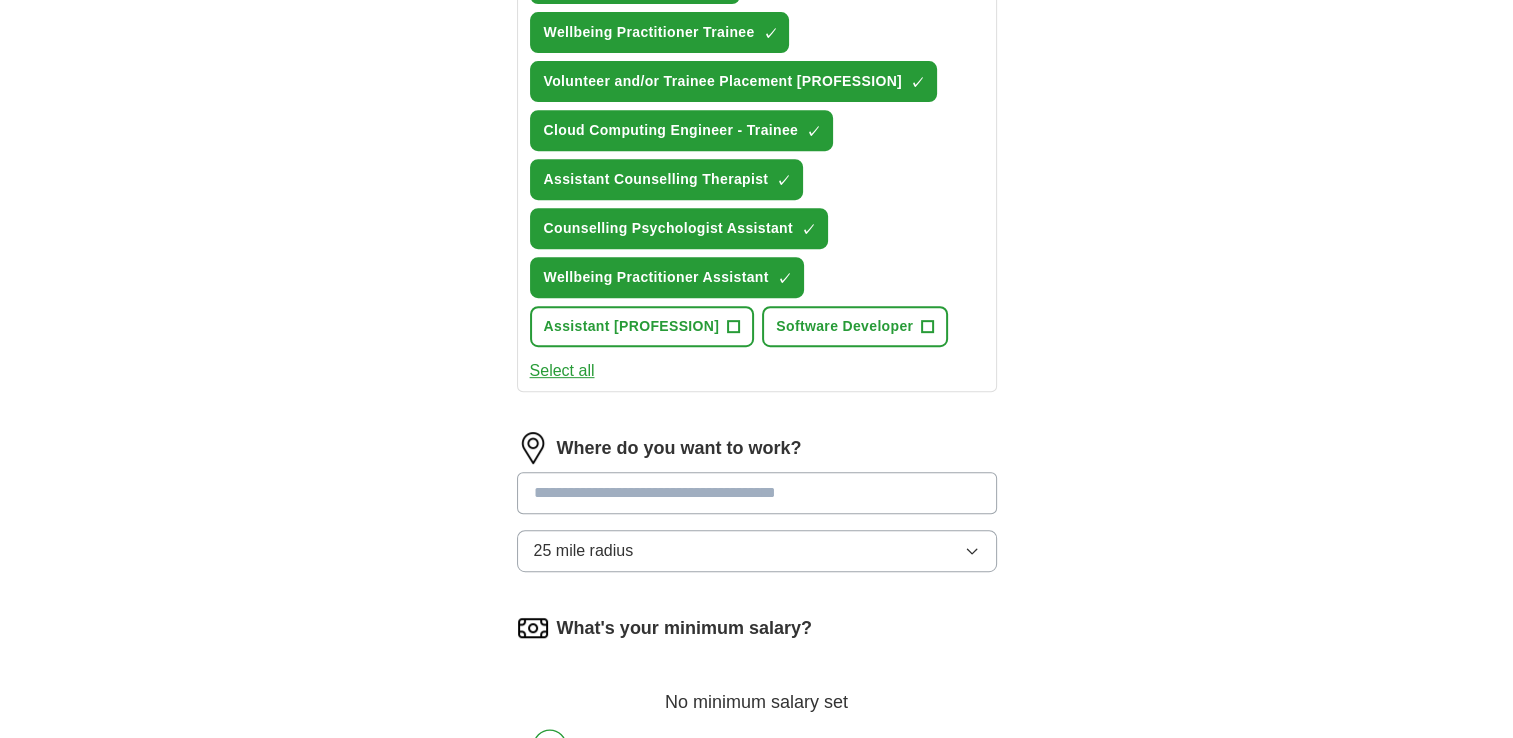click at bounding box center [757, 493] 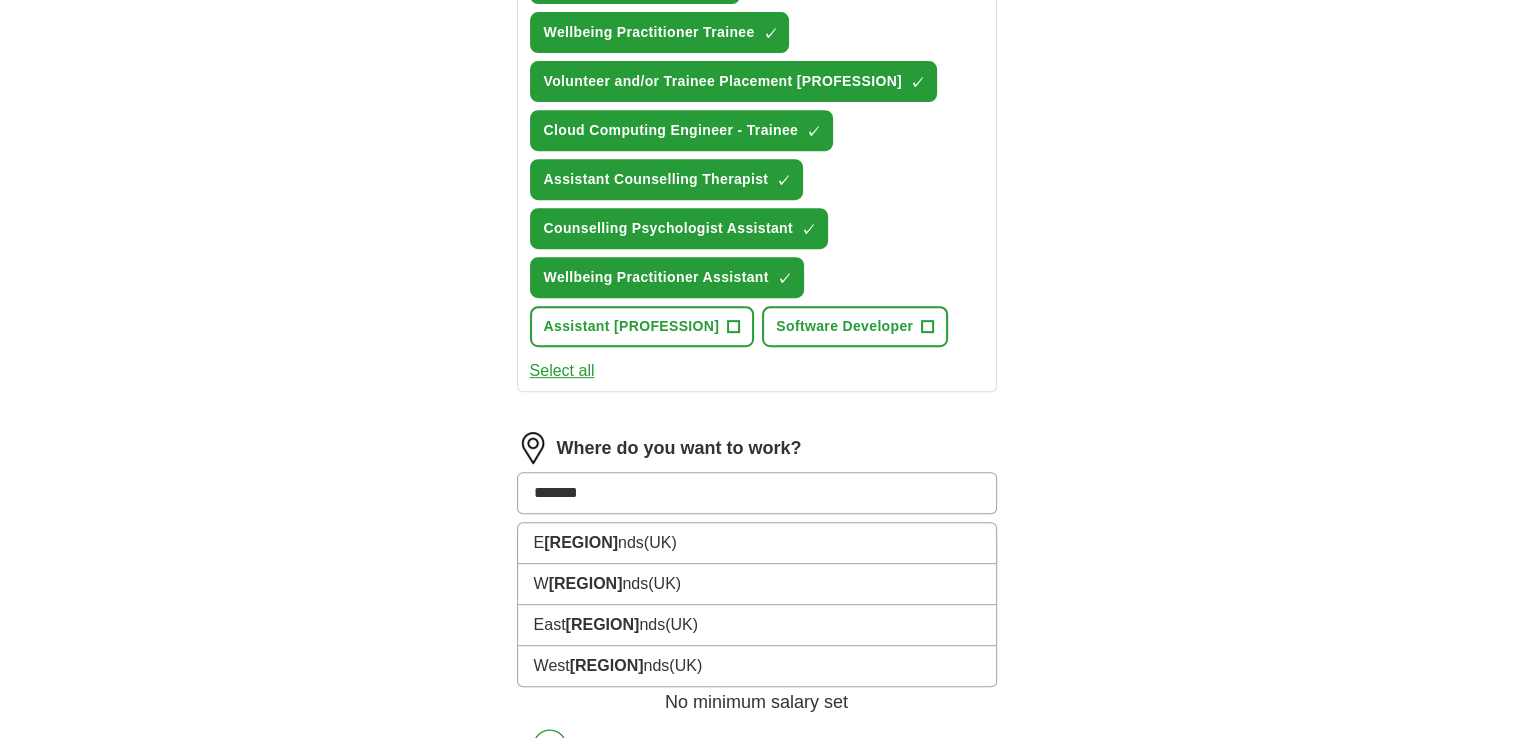 type on "********" 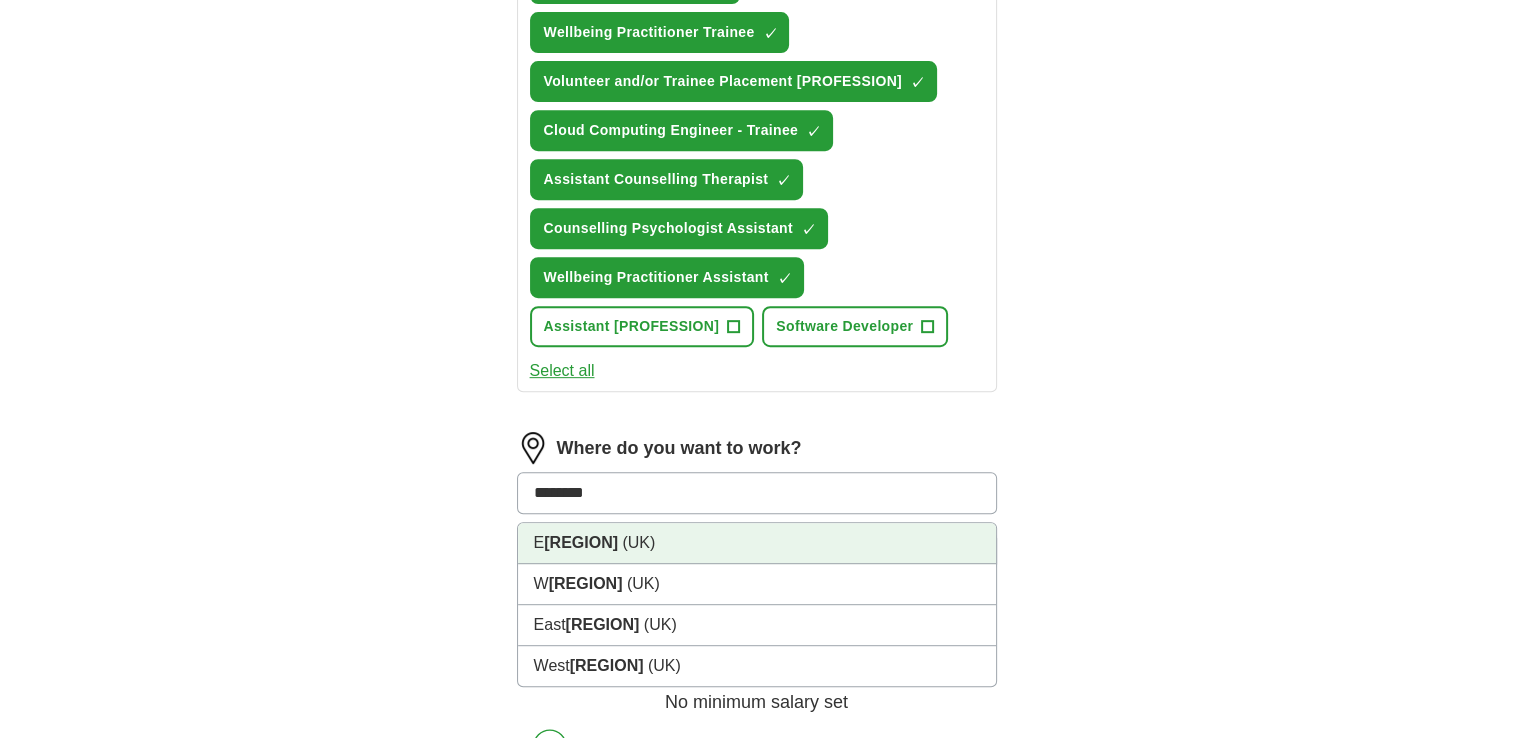 click on "[REGION] (UK)" at bounding box center (757, 543) 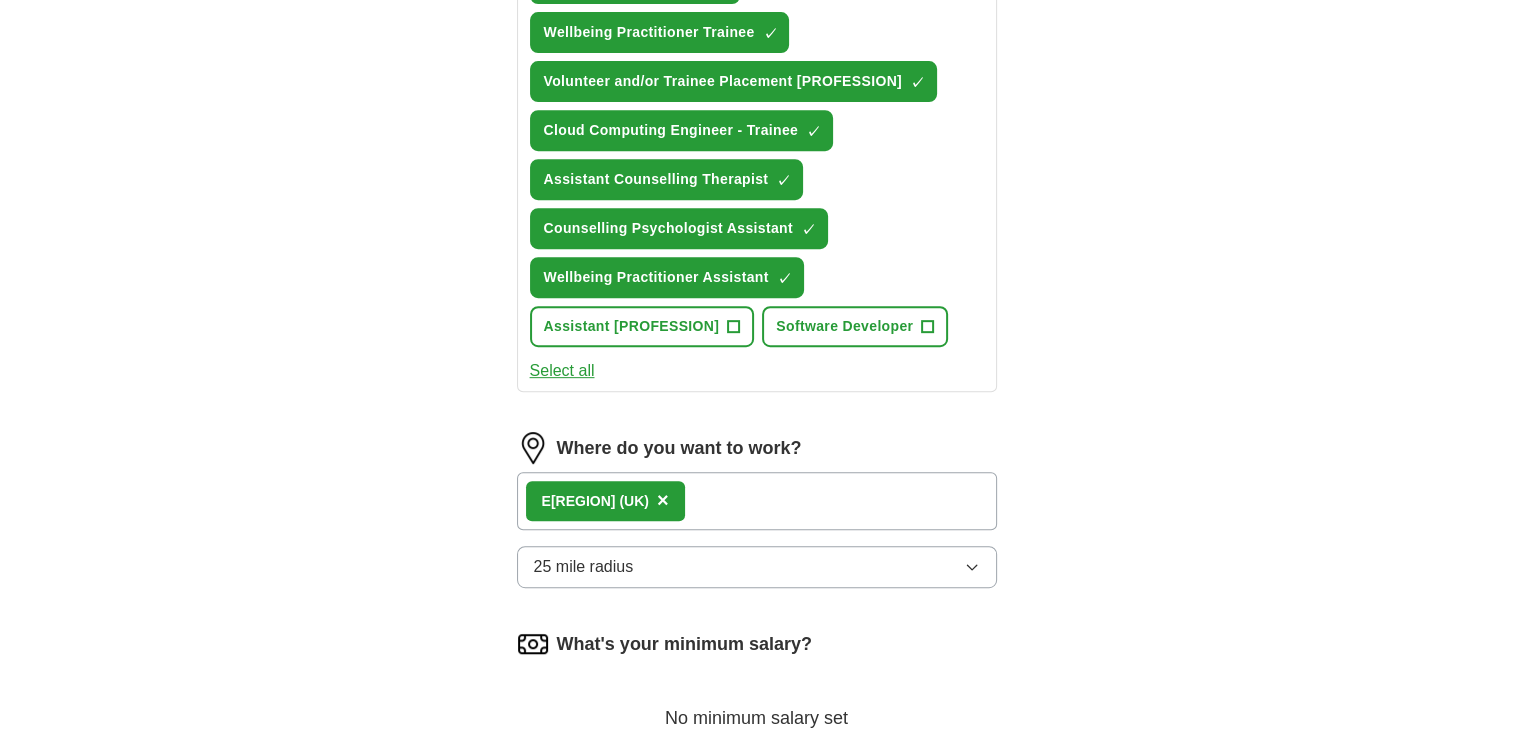 click on "[REGION] (UK) ×" at bounding box center (757, 501) 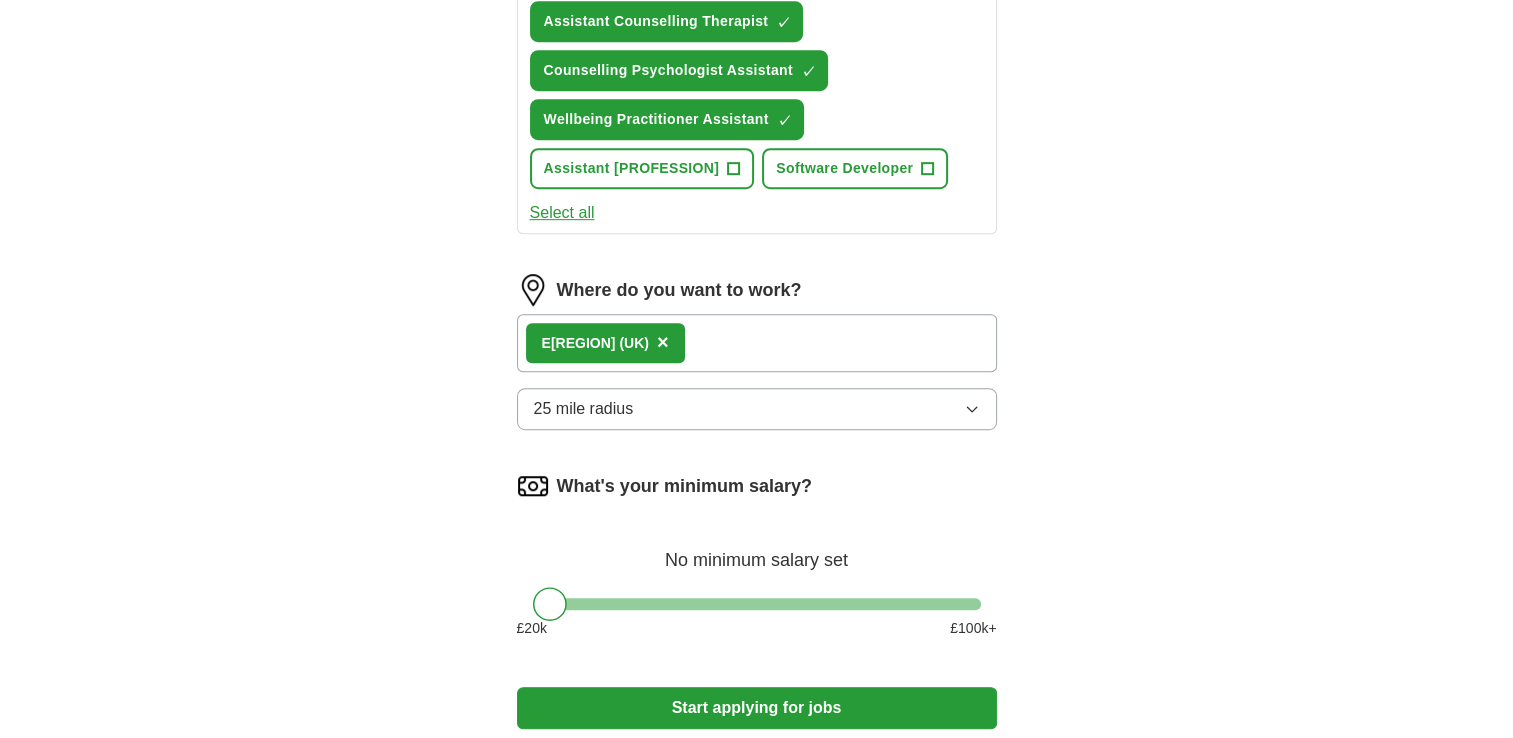 scroll, scrollTop: 1064, scrollLeft: 0, axis: vertical 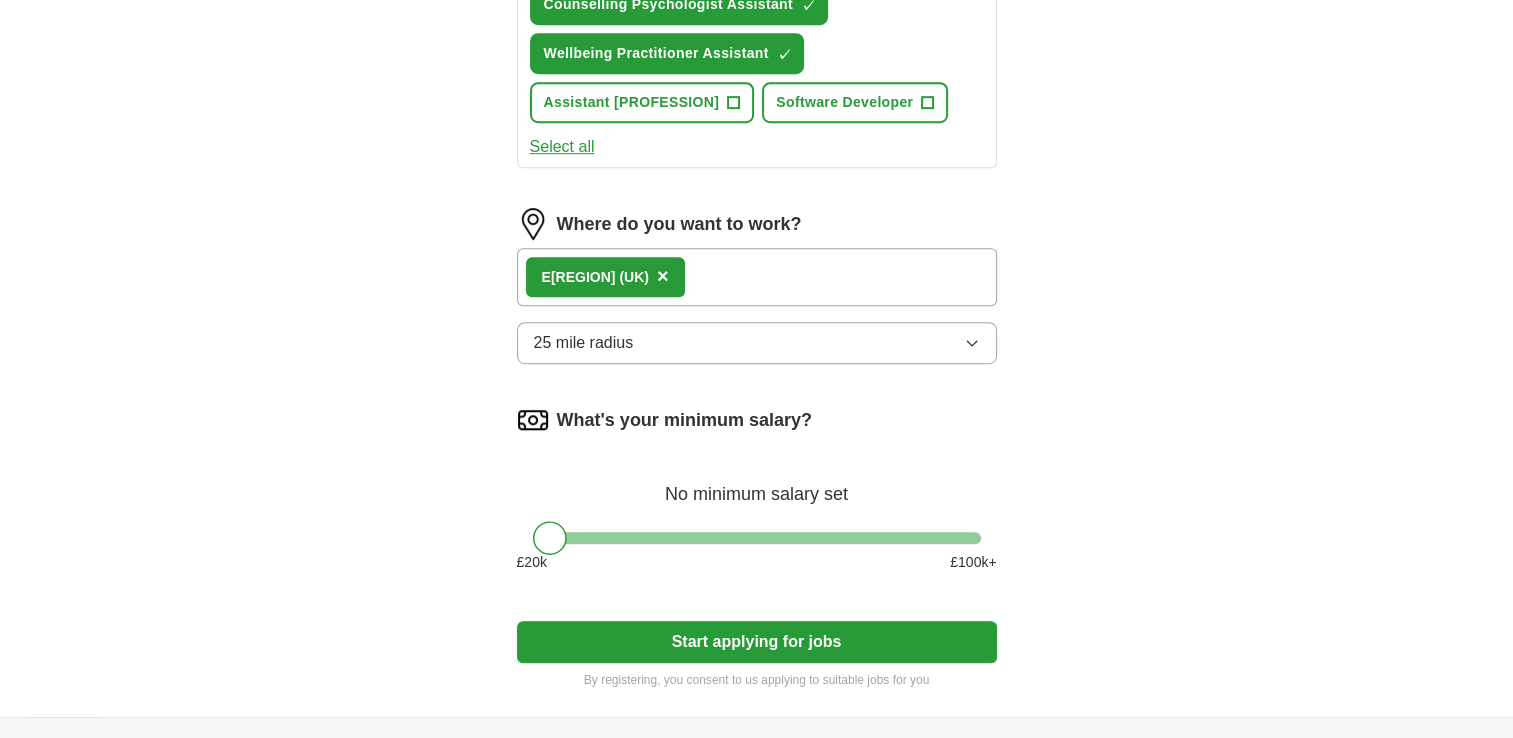 click on "25 mile radius" at bounding box center [757, 343] 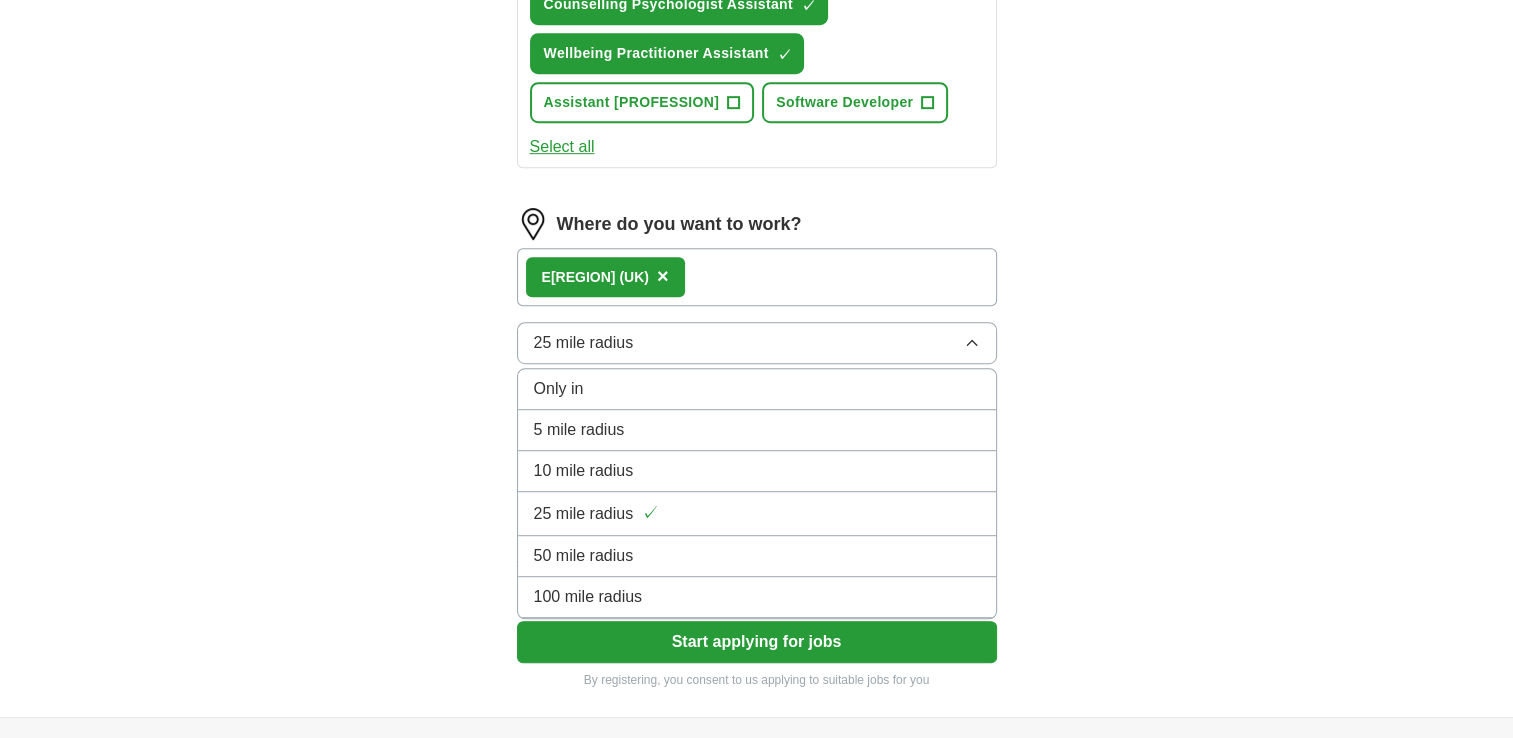 click on "50 mile radius" at bounding box center [757, 556] 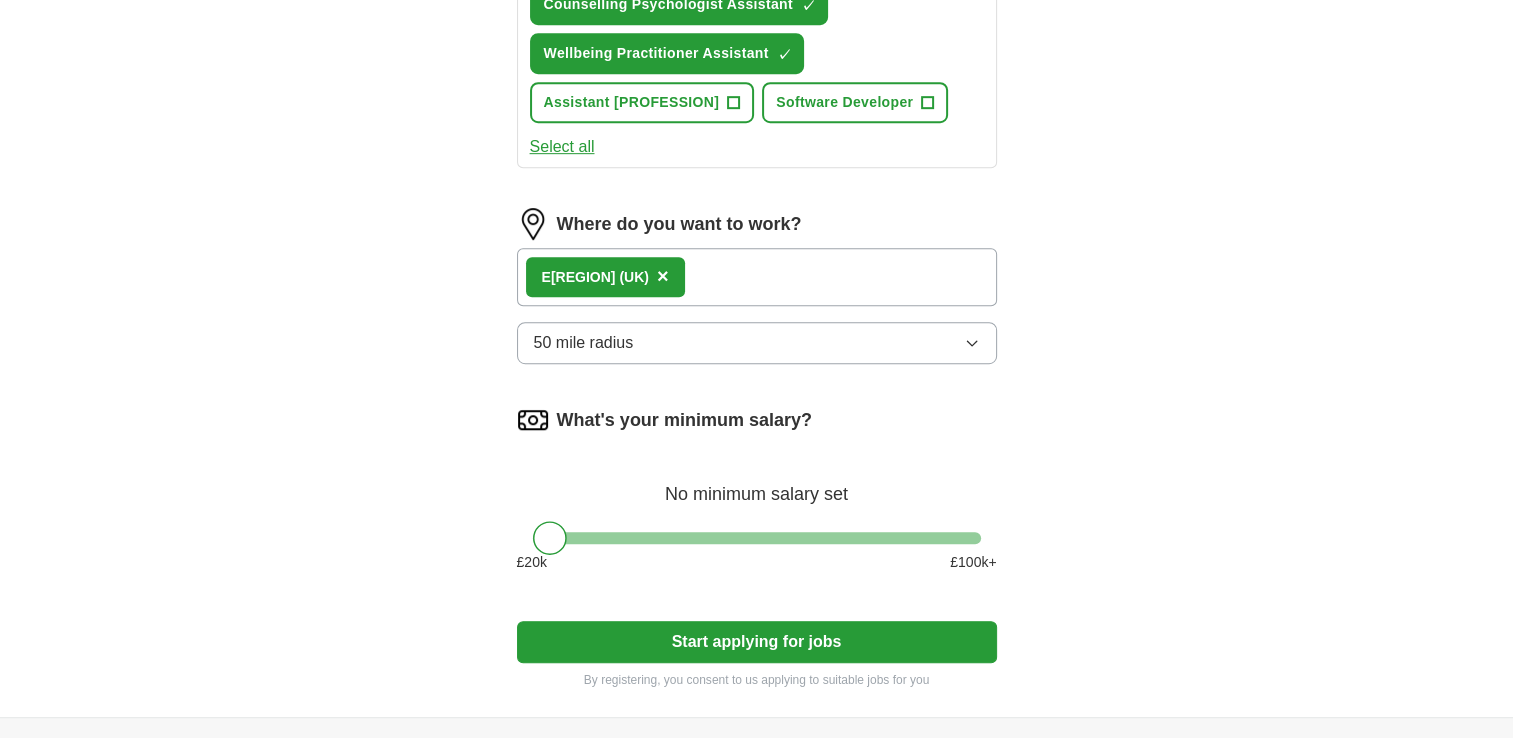 click on "50 mile radius" at bounding box center (757, 343) 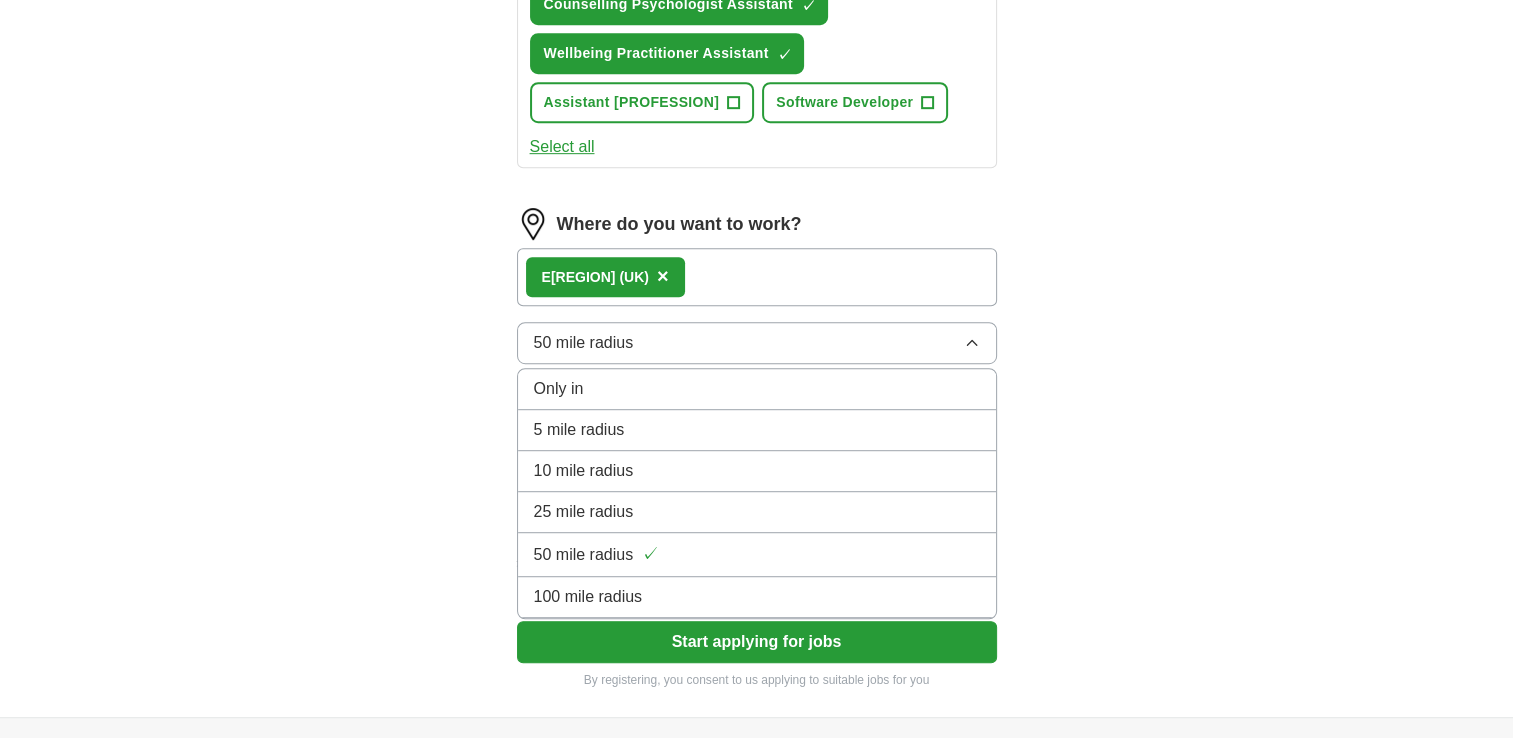 click on "100 mile radius" at bounding box center (757, 597) 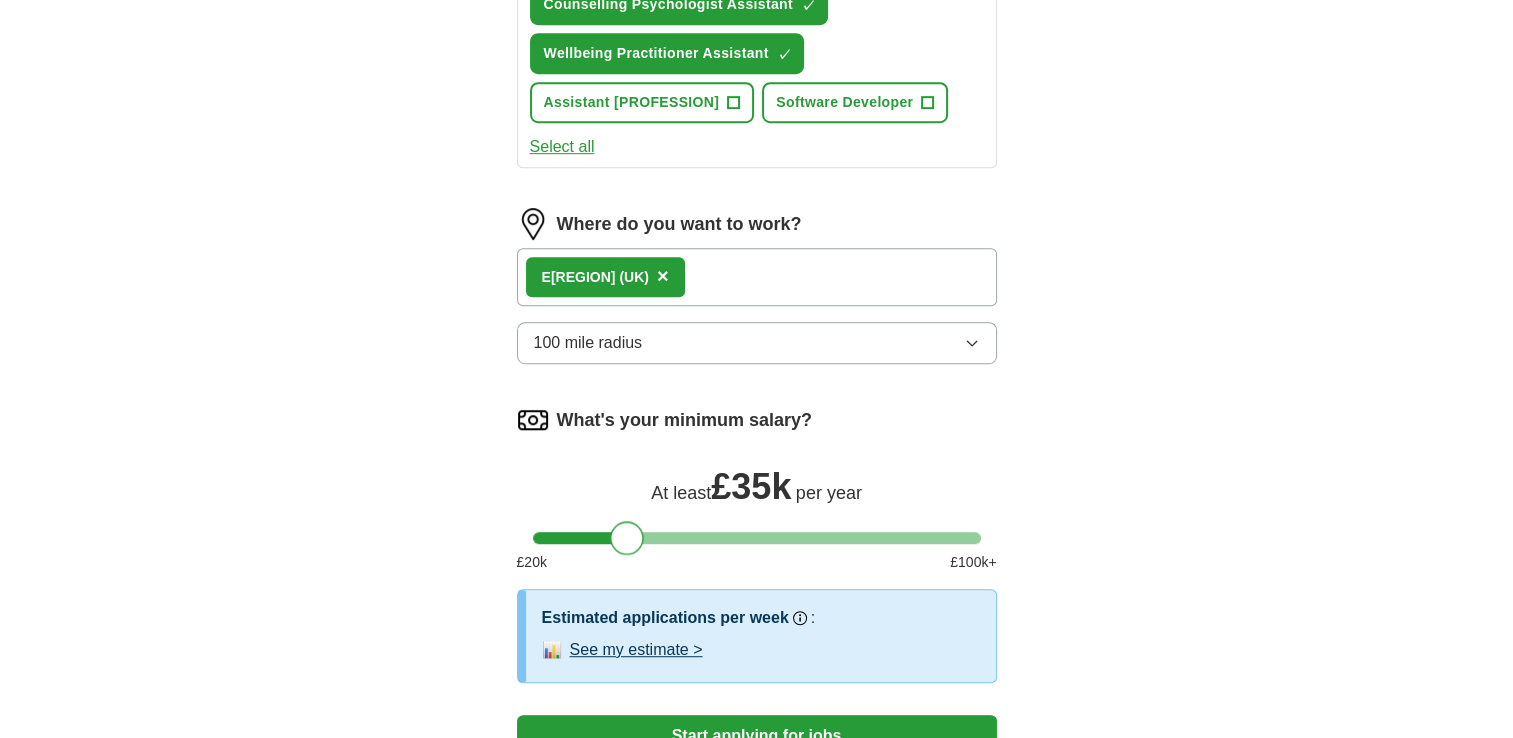 drag, startPoint x: 552, startPoint y: 542, endPoint x: 632, endPoint y: 537, distance: 80.1561 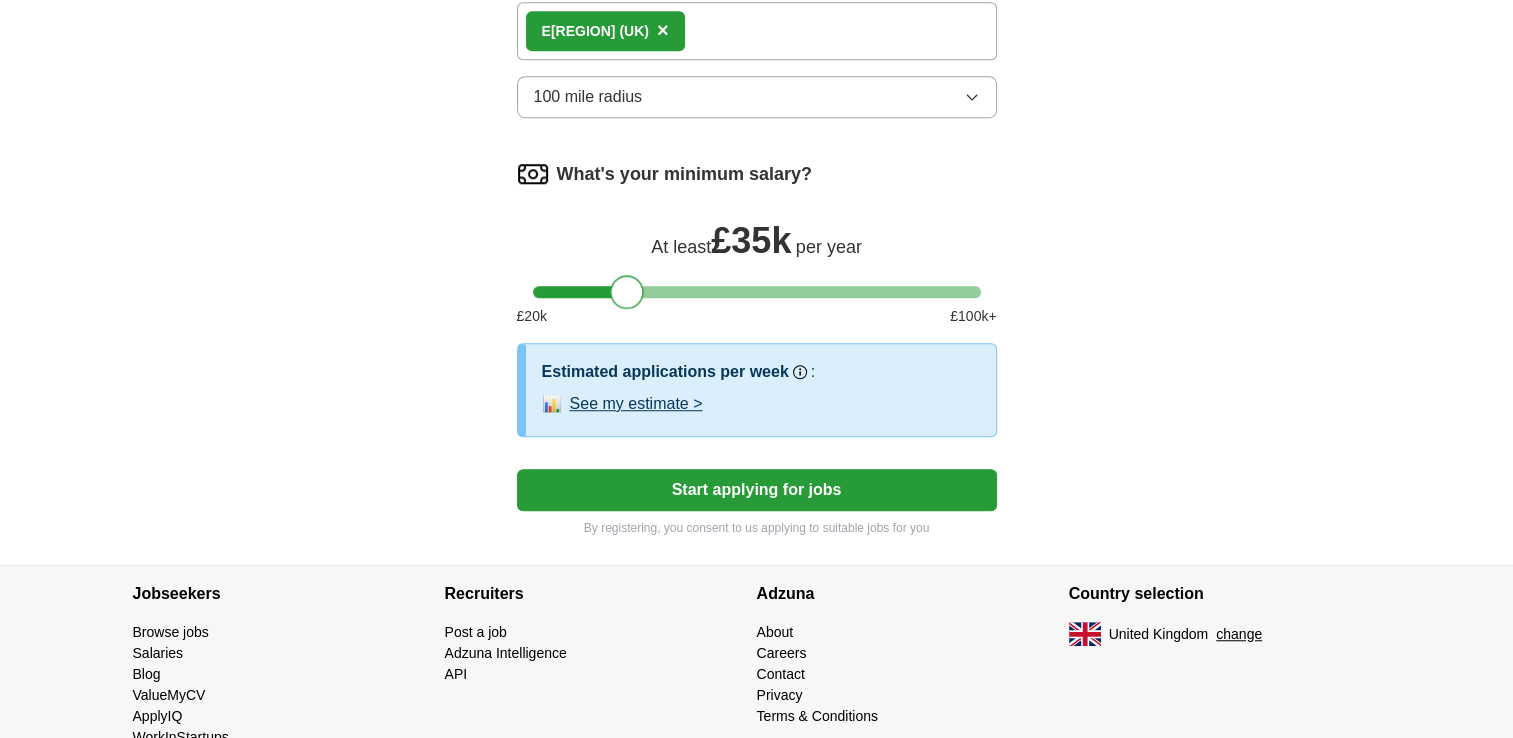 scroll, scrollTop: 1312, scrollLeft: 0, axis: vertical 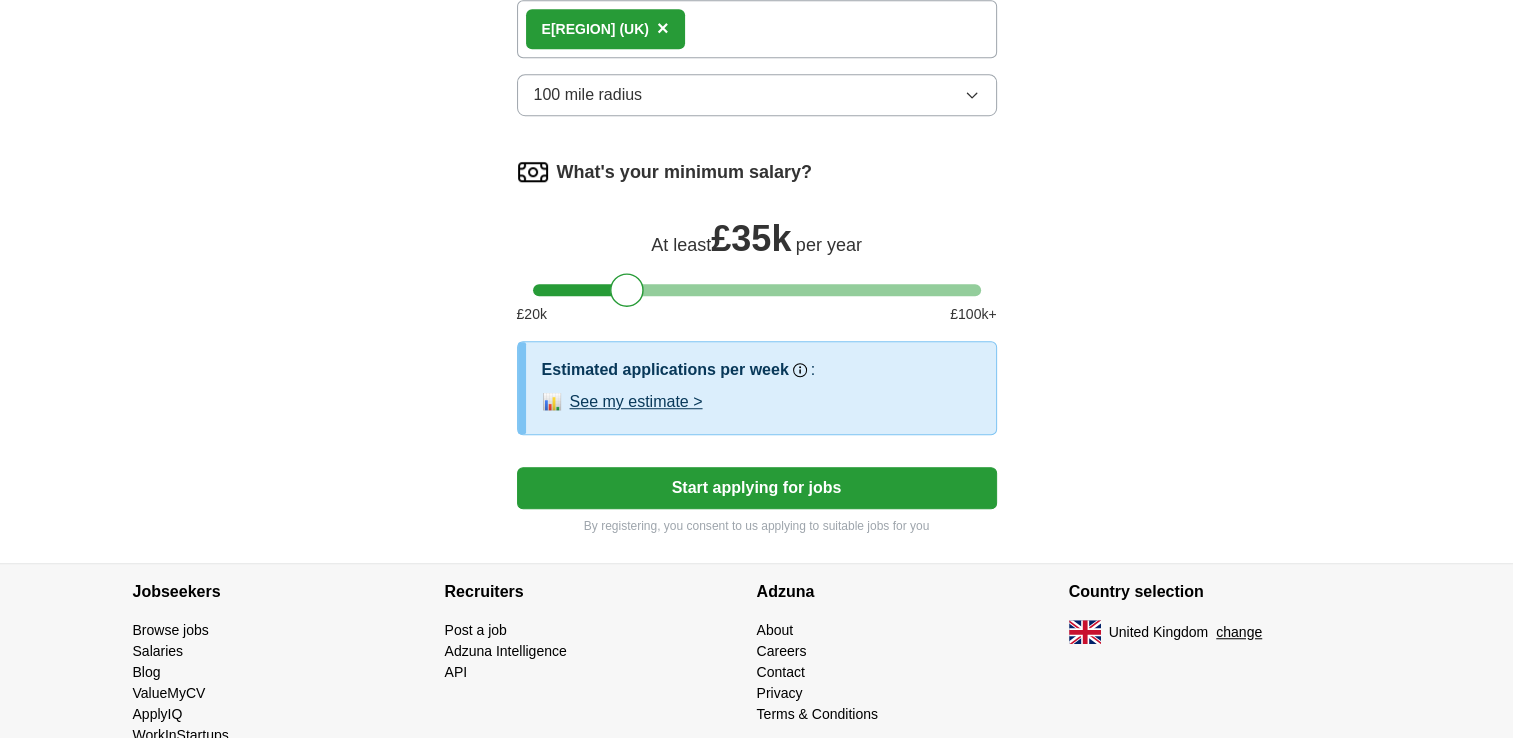 click on "Start applying for jobs" at bounding box center [757, 488] 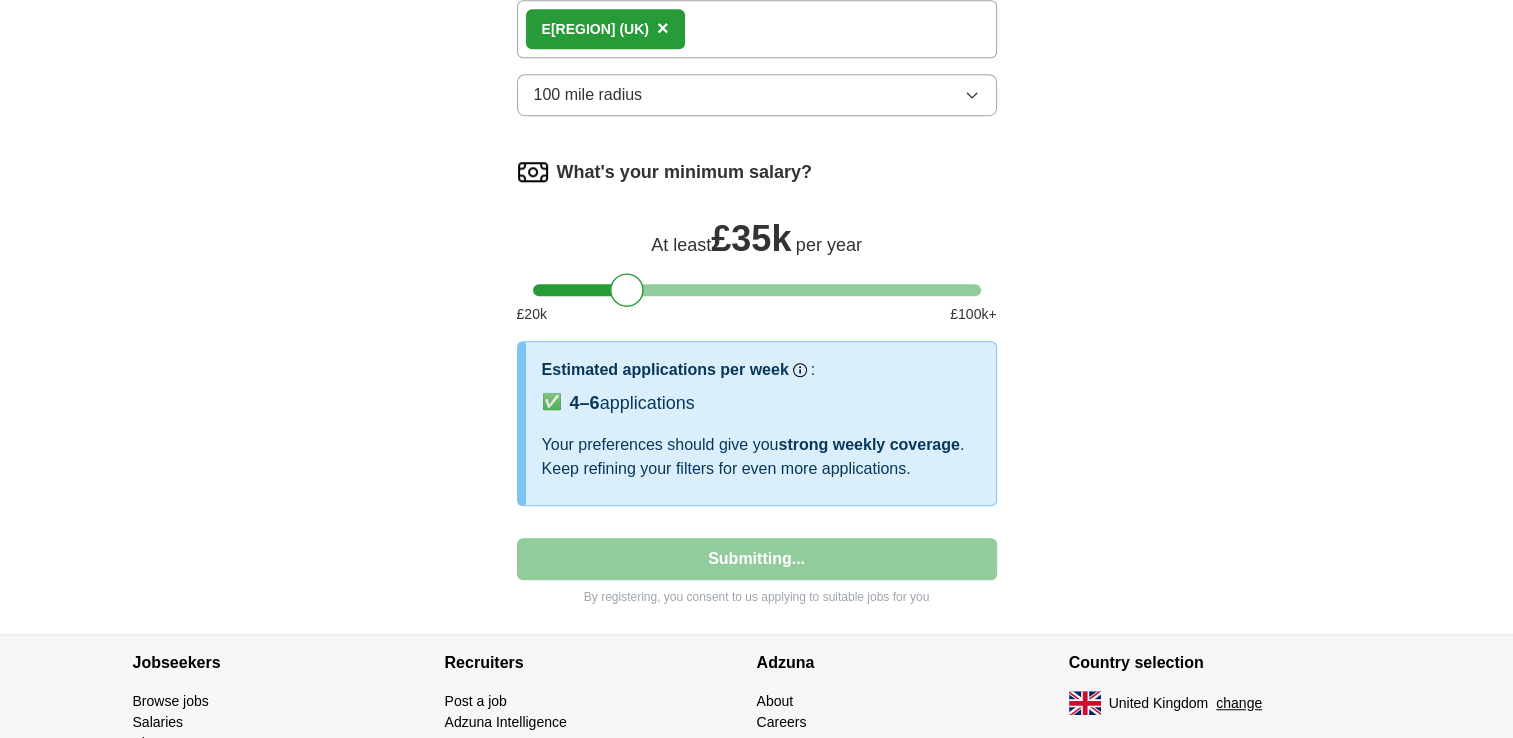 select on "**" 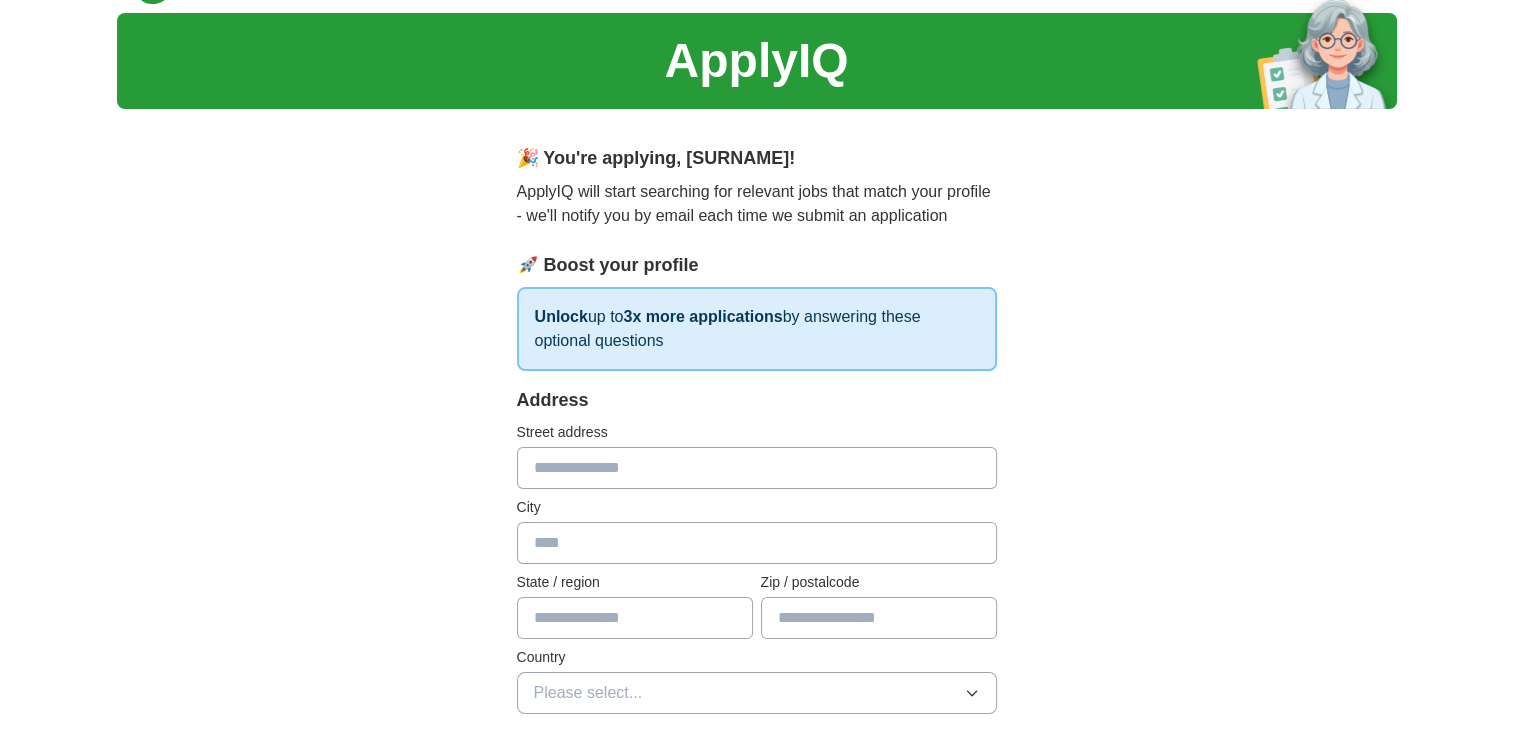 scroll, scrollTop: 0, scrollLeft: 0, axis: both 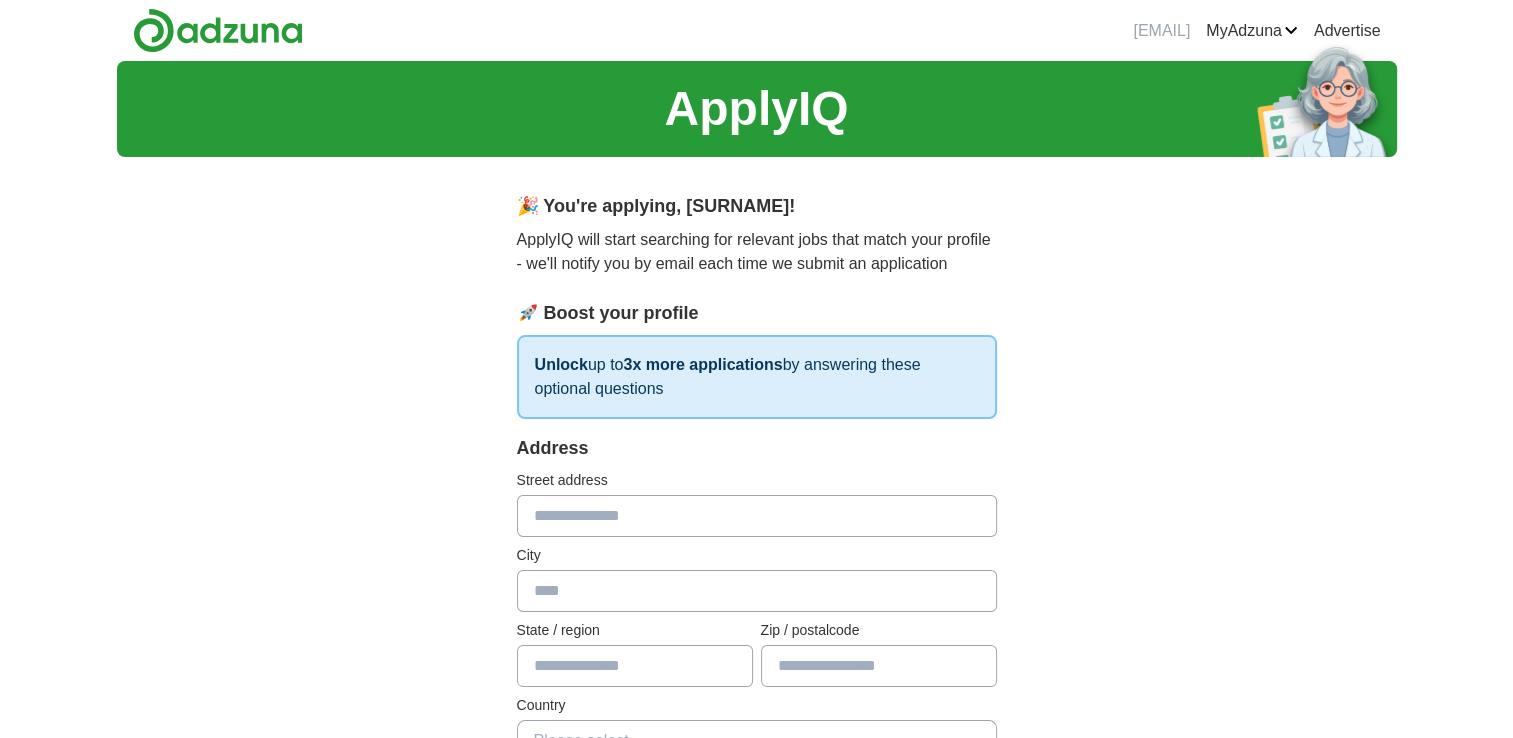 click at bounding box center (757, 516) 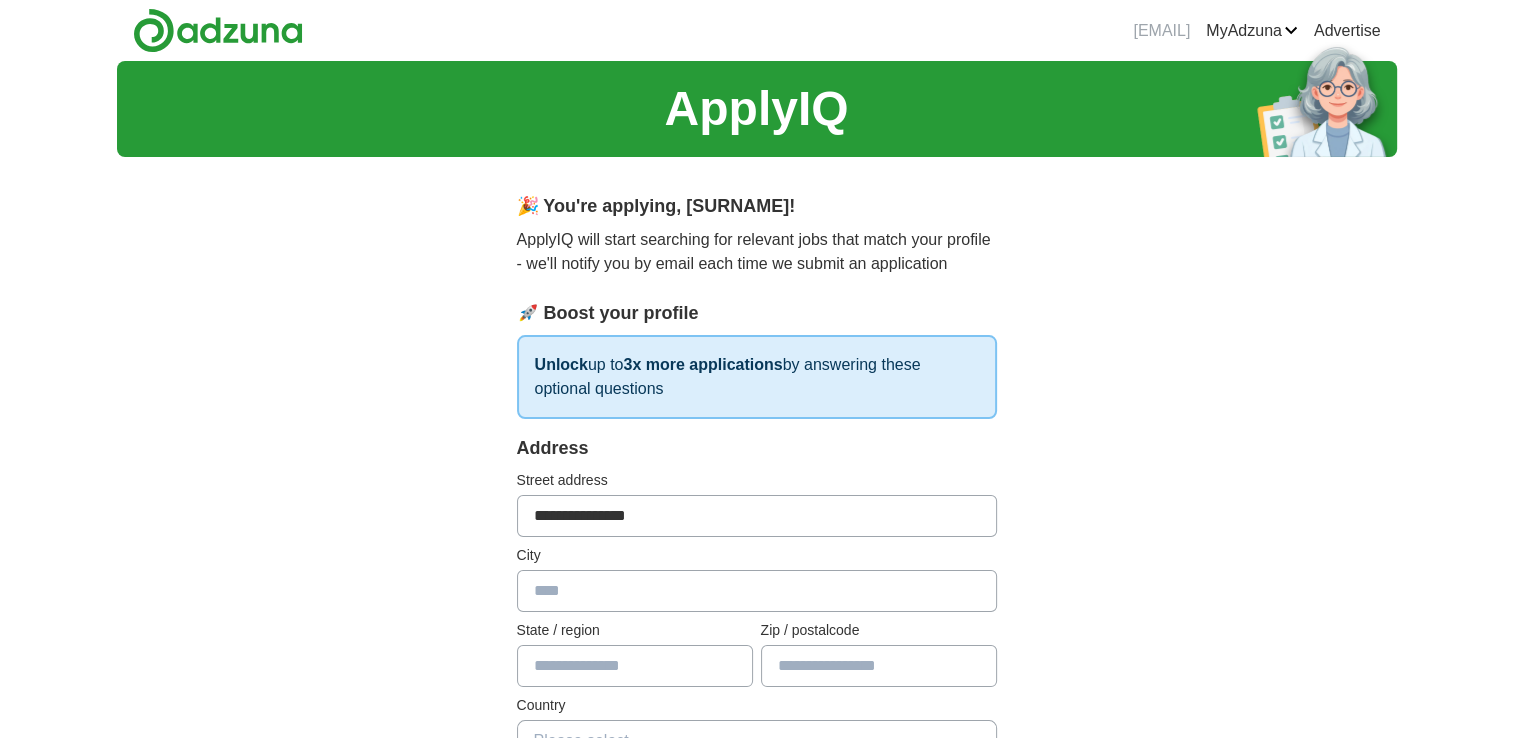 type on "**********" 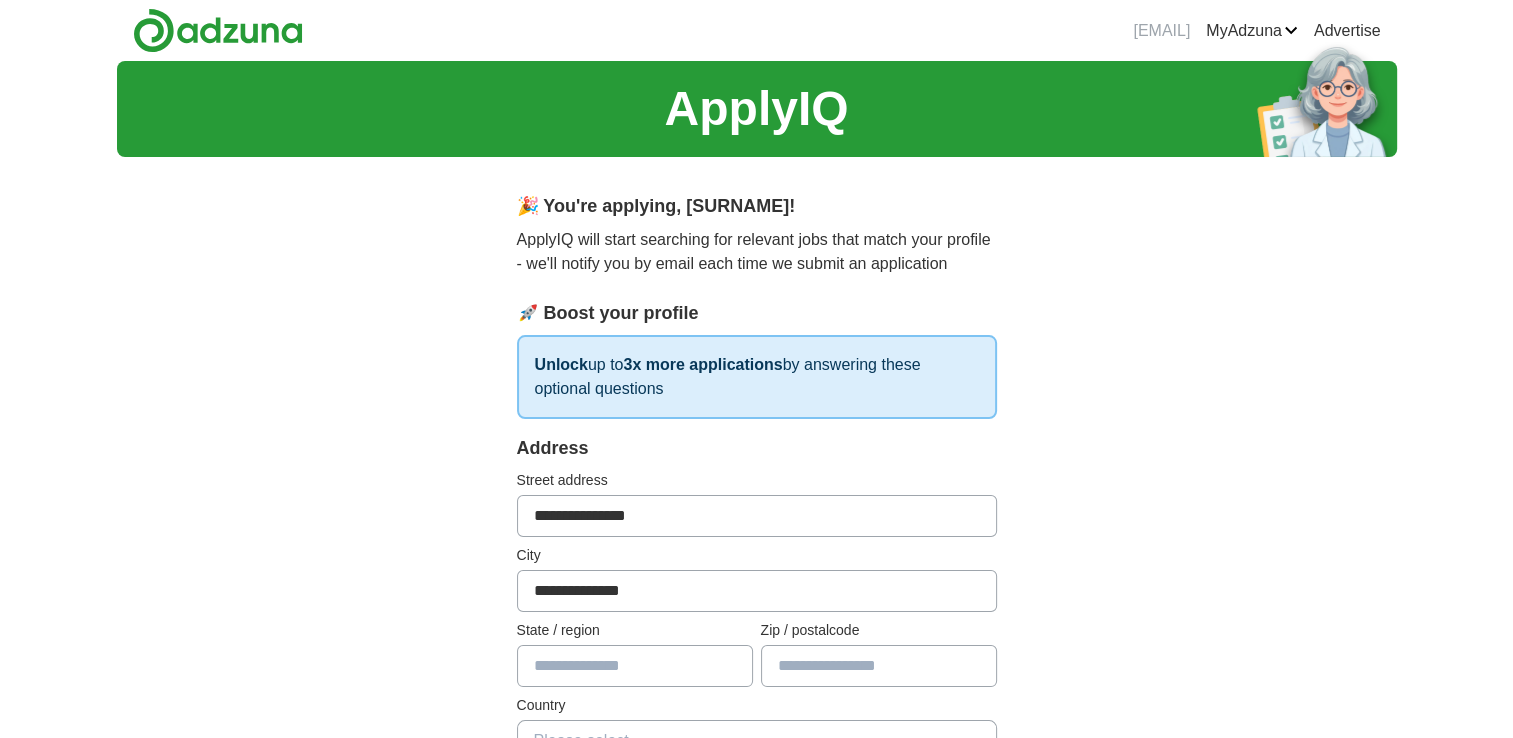 type on "**********" 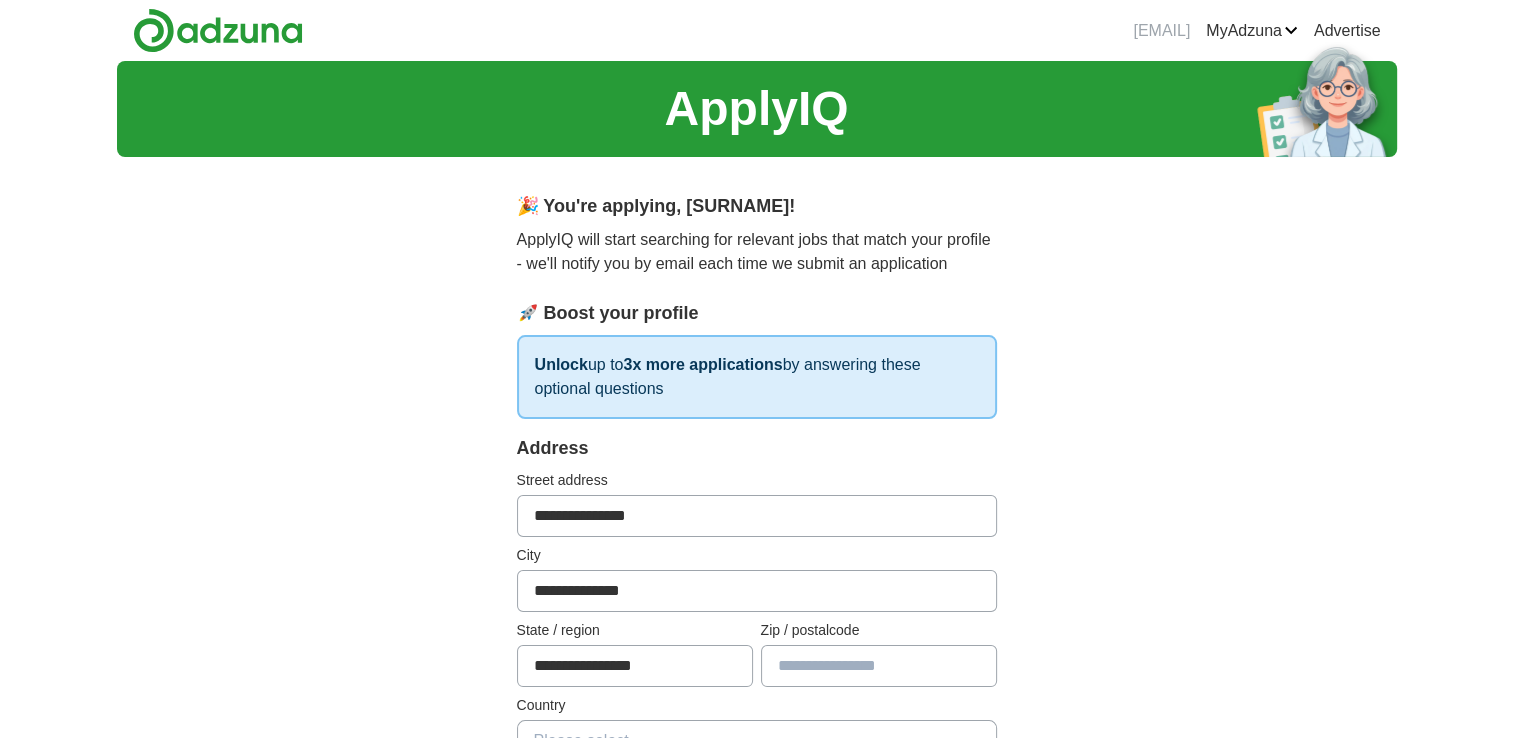 type on "*******" 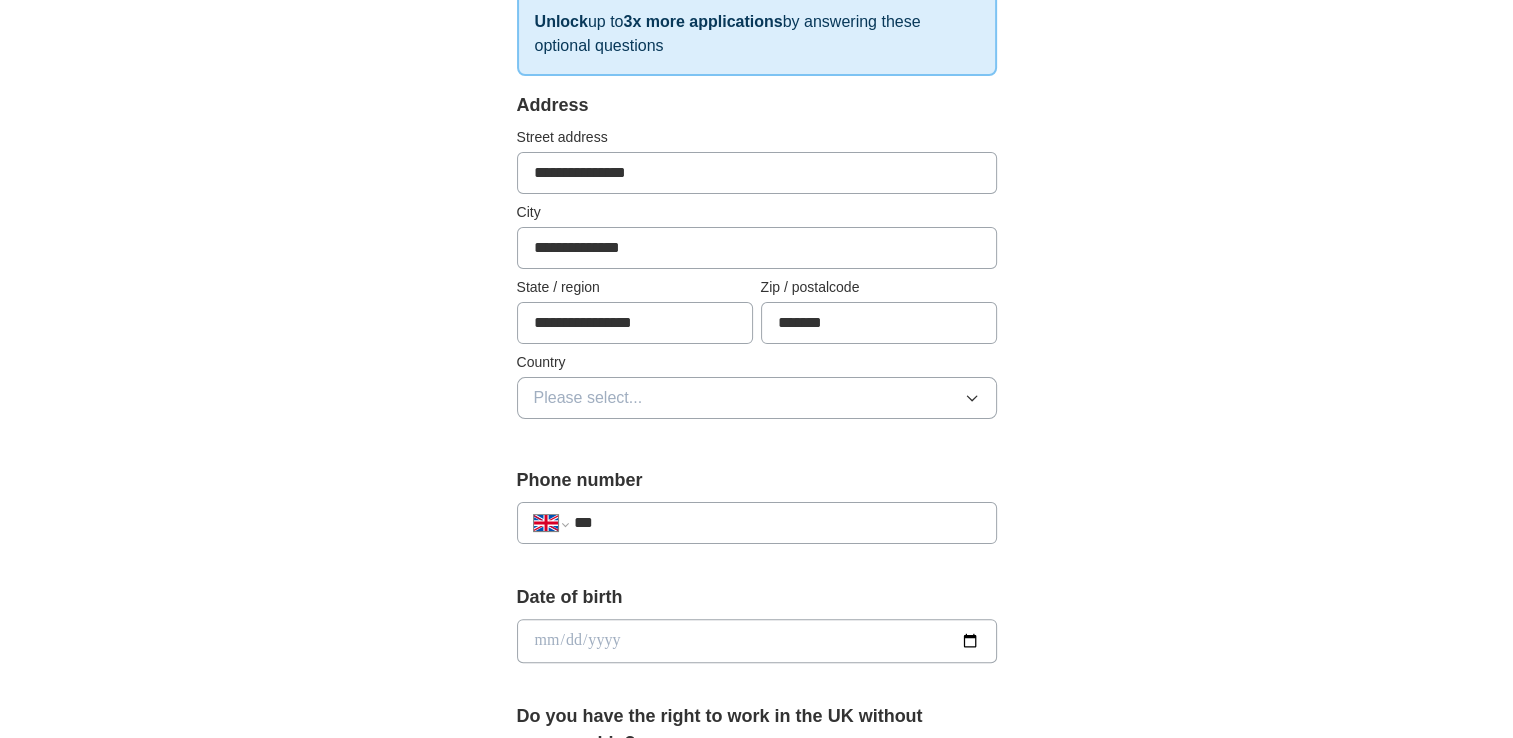 scroll, scrollTop: 405, scrollLeft: 0, axis: vertical 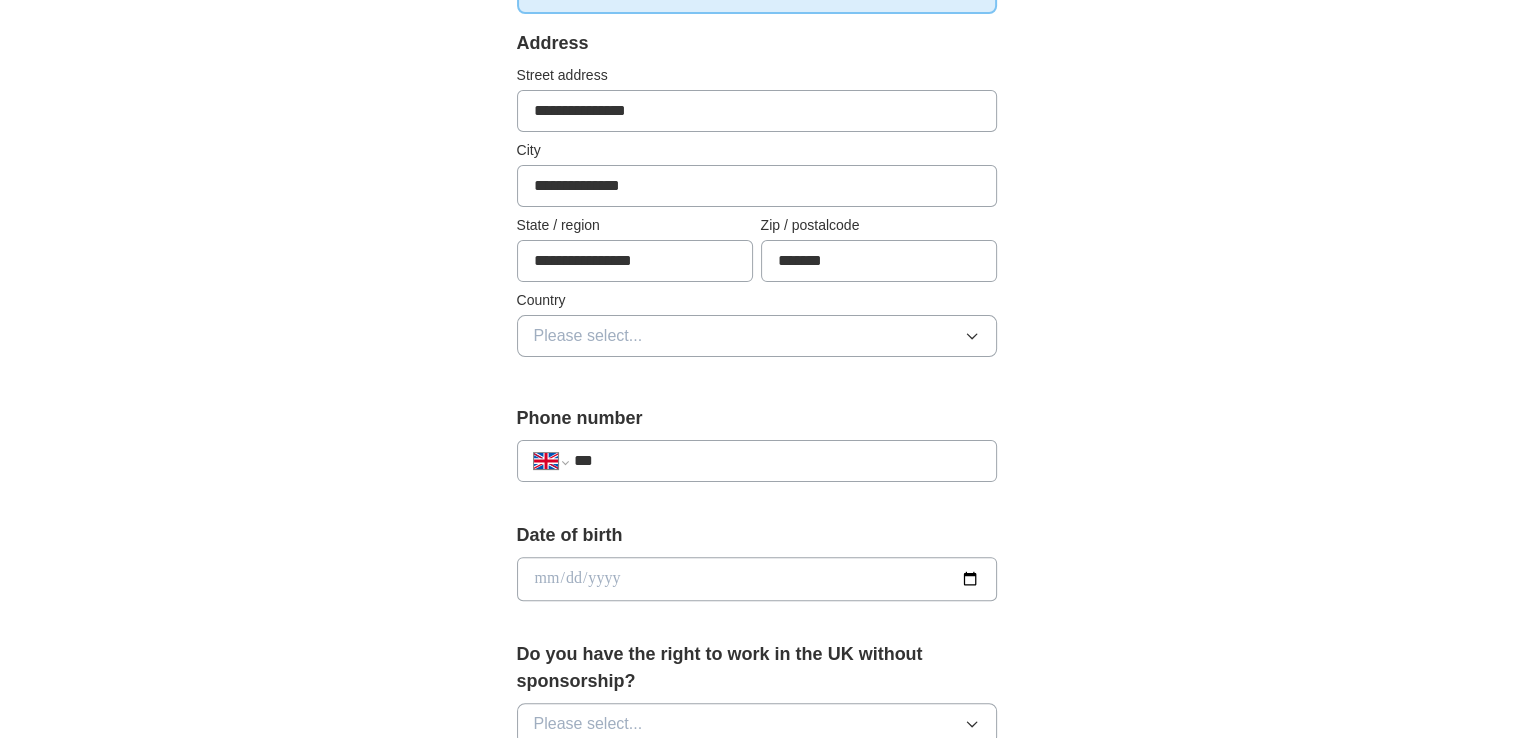 click on "**********" at bounding box center [757, 205] 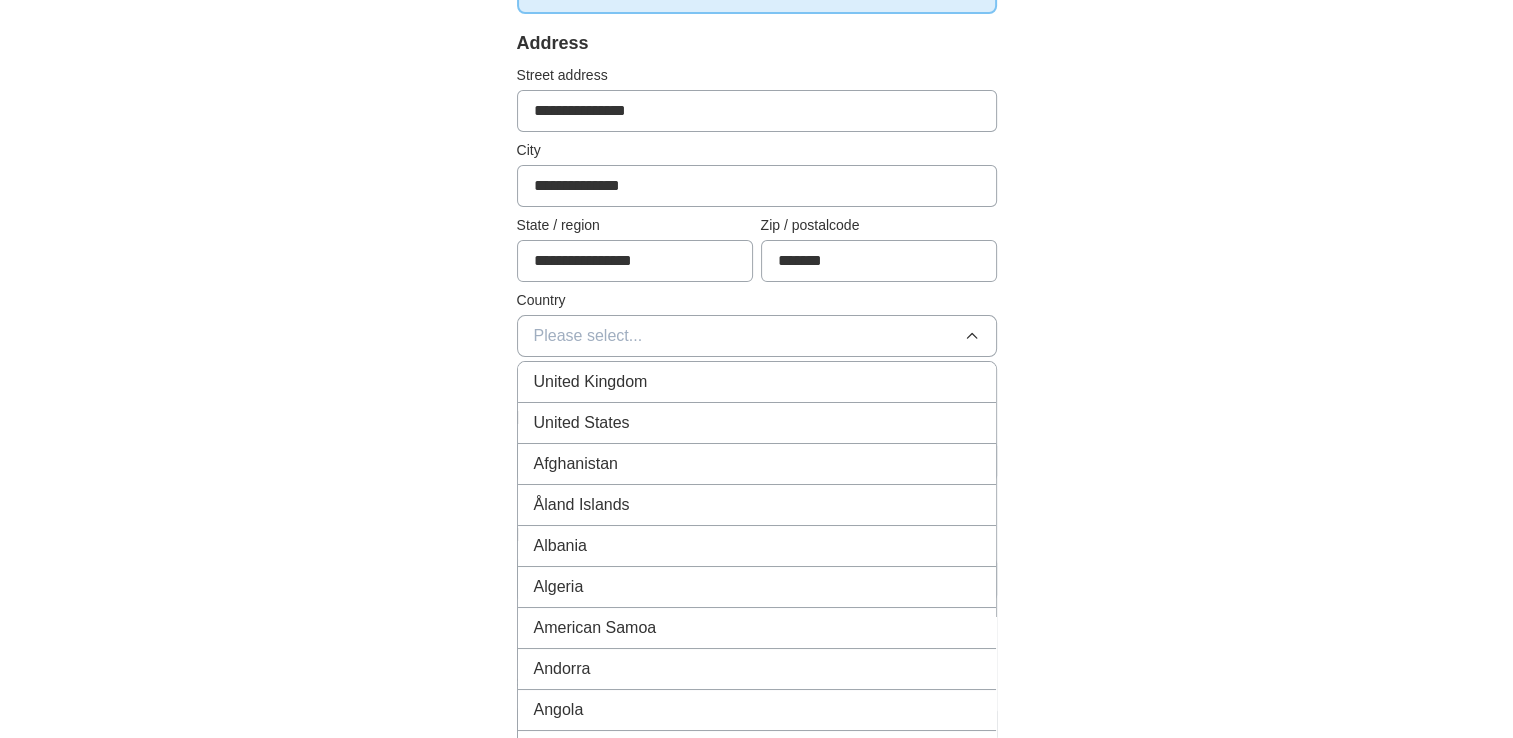 click on "United Kingdom" at bounding box center [757, 382] 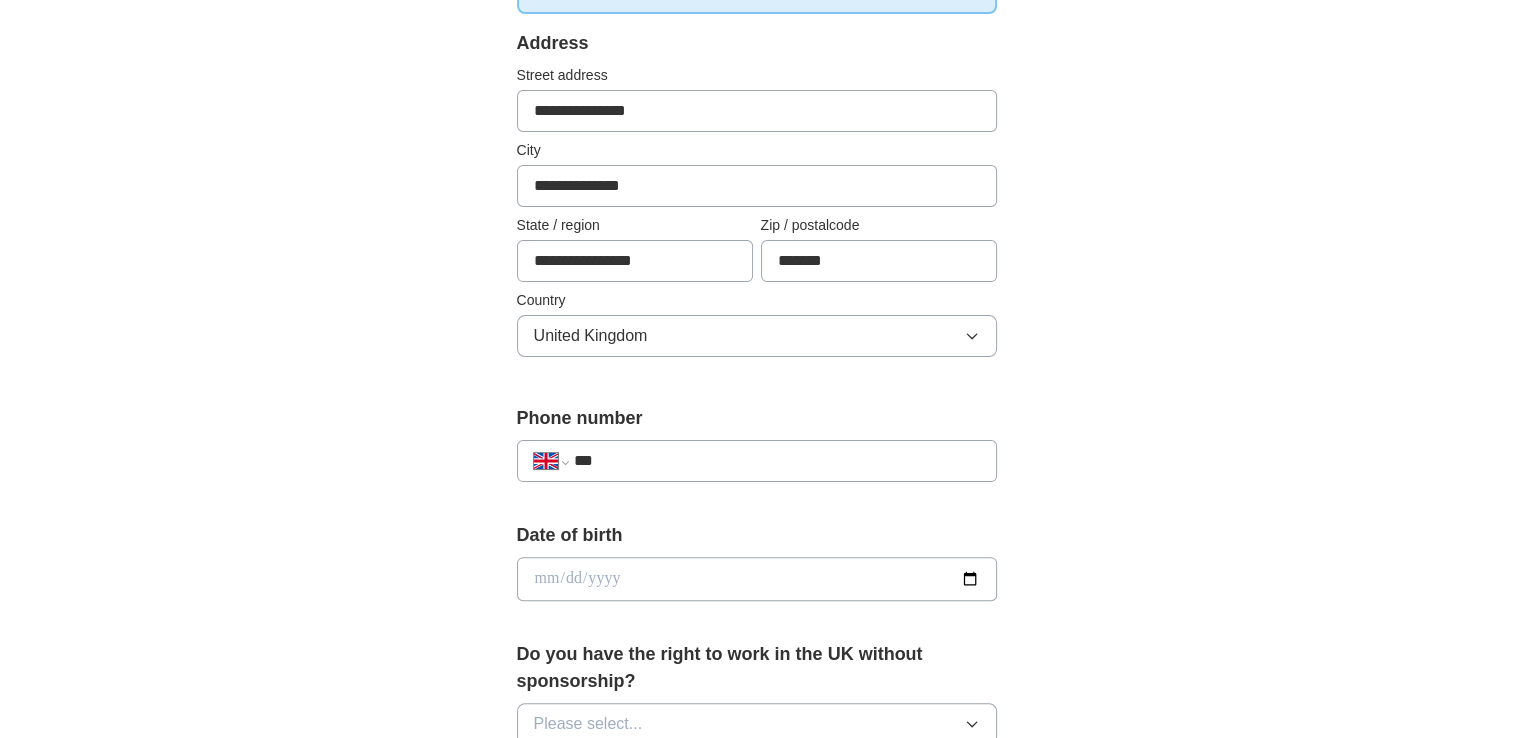 click on "***" at bounding box center (776, 461) 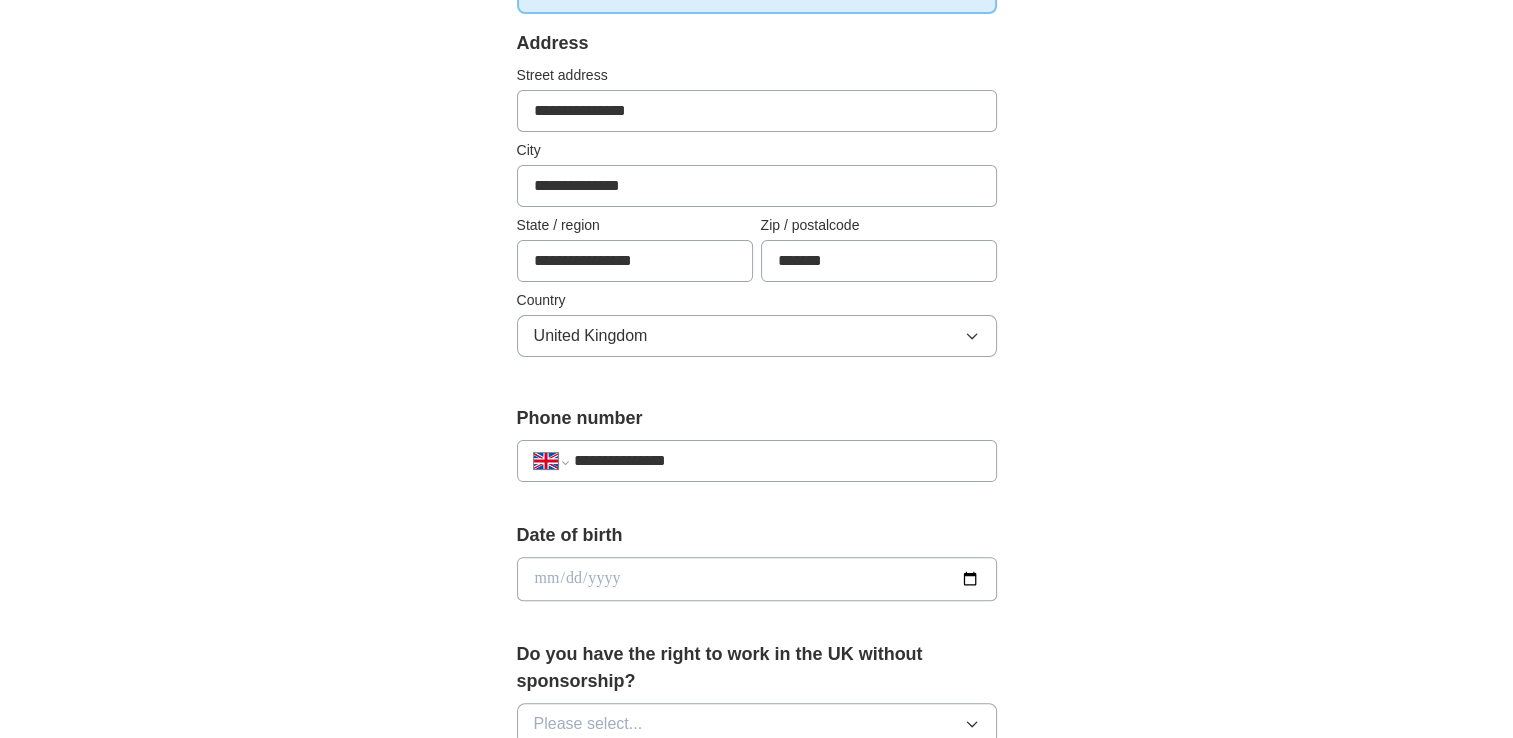 click at bounding box center [757, 579] 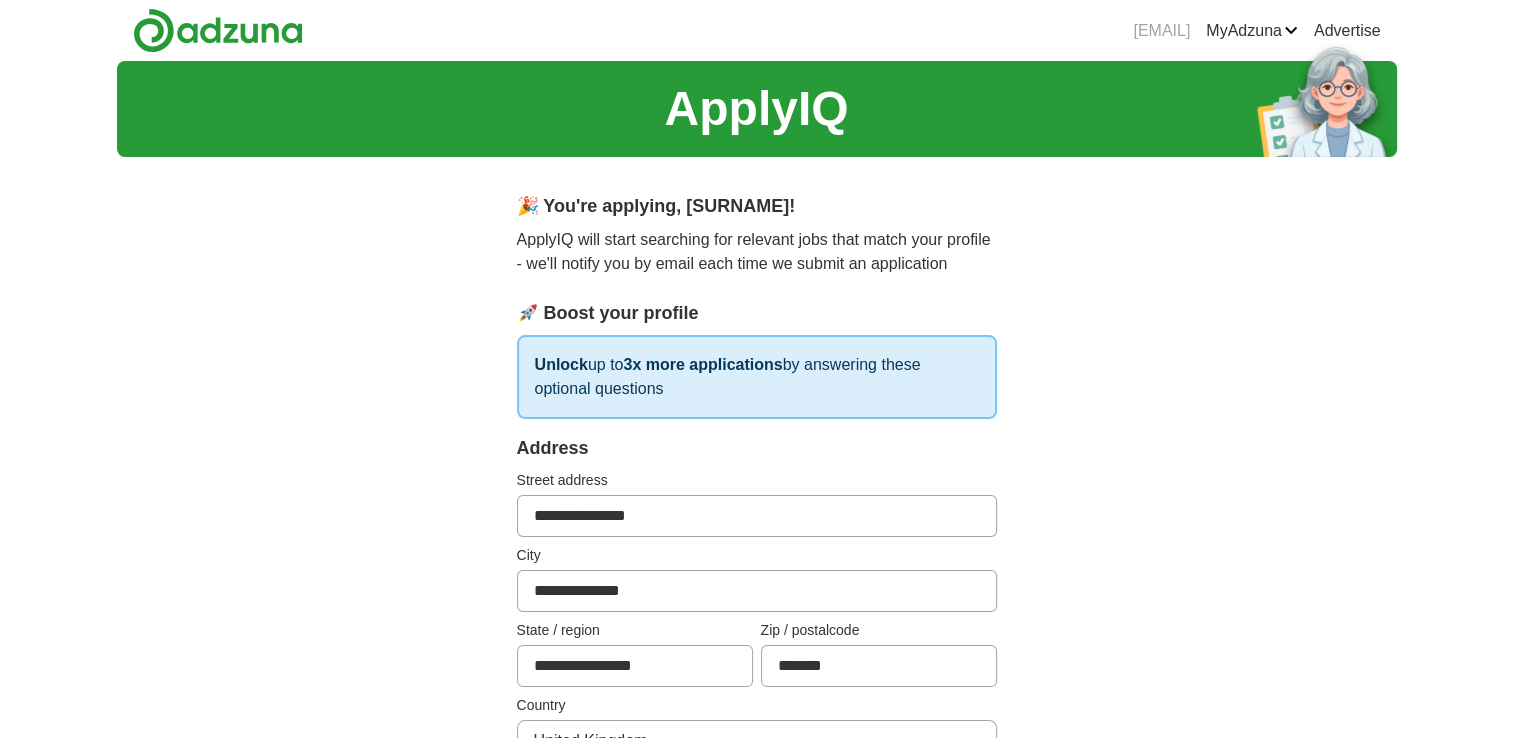 scroll, scrollTop: 645, scrollLeft: 0, axis: vertical 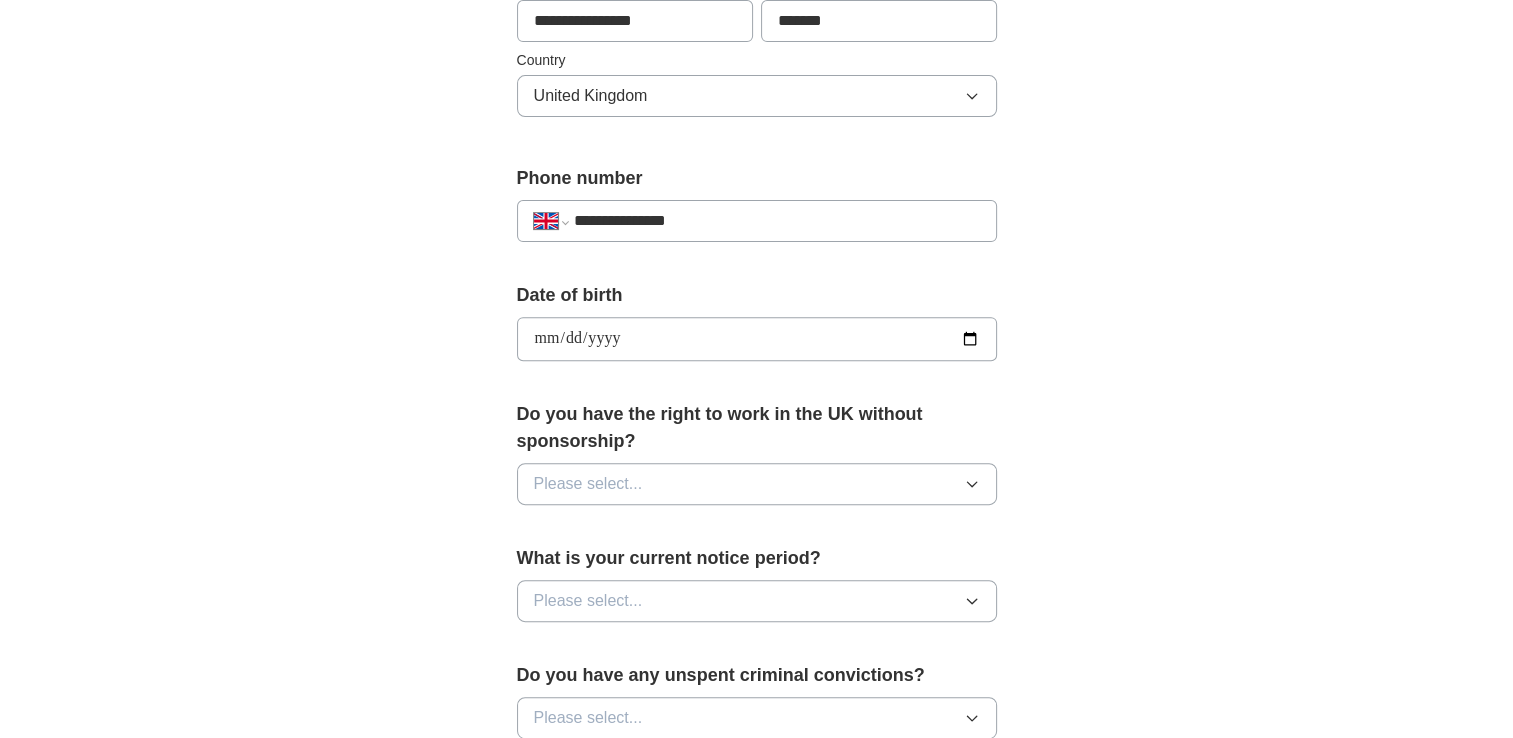 type on "**********" 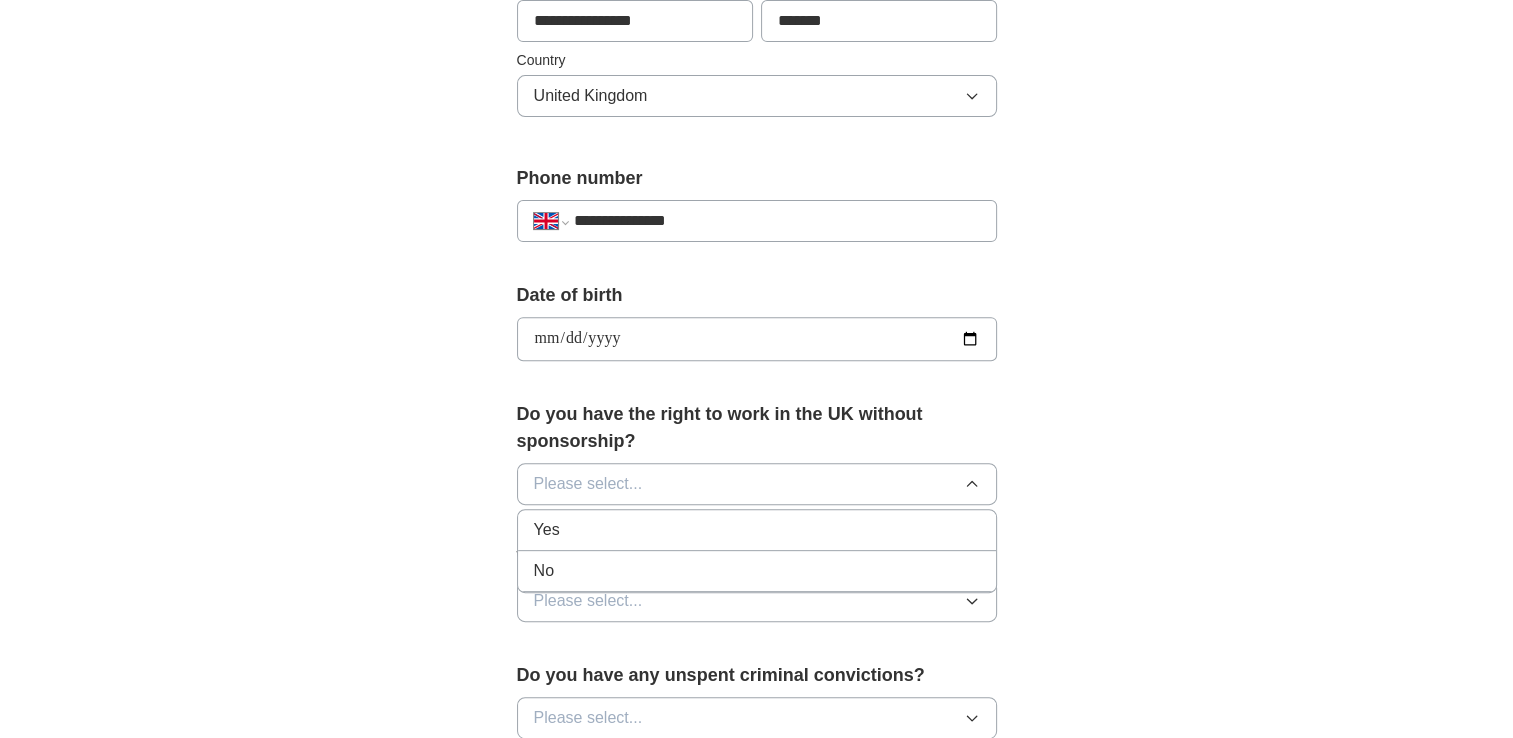 click on "Yes" at bounding box center [757, 530] 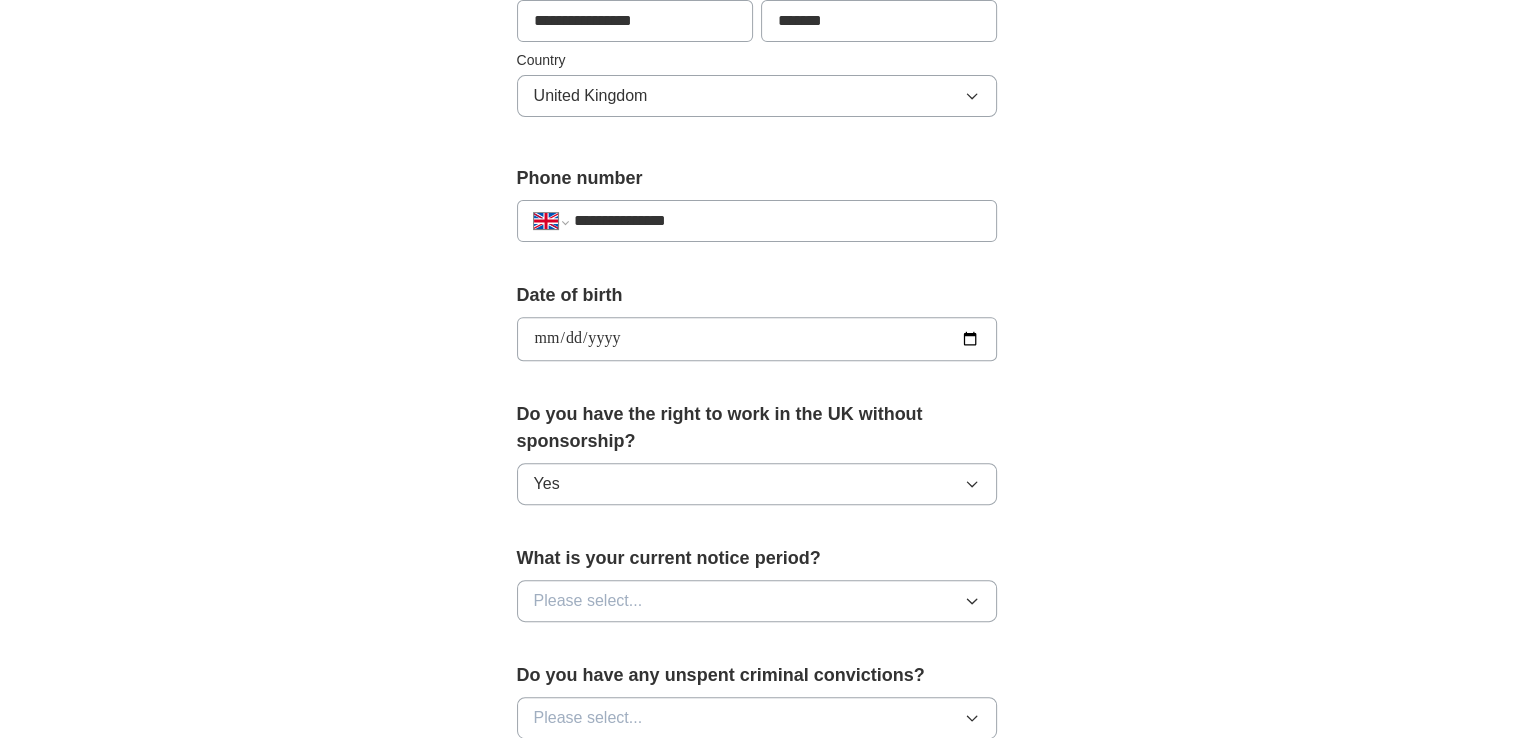 click on "Please select..." at bounding box center (757, 601) 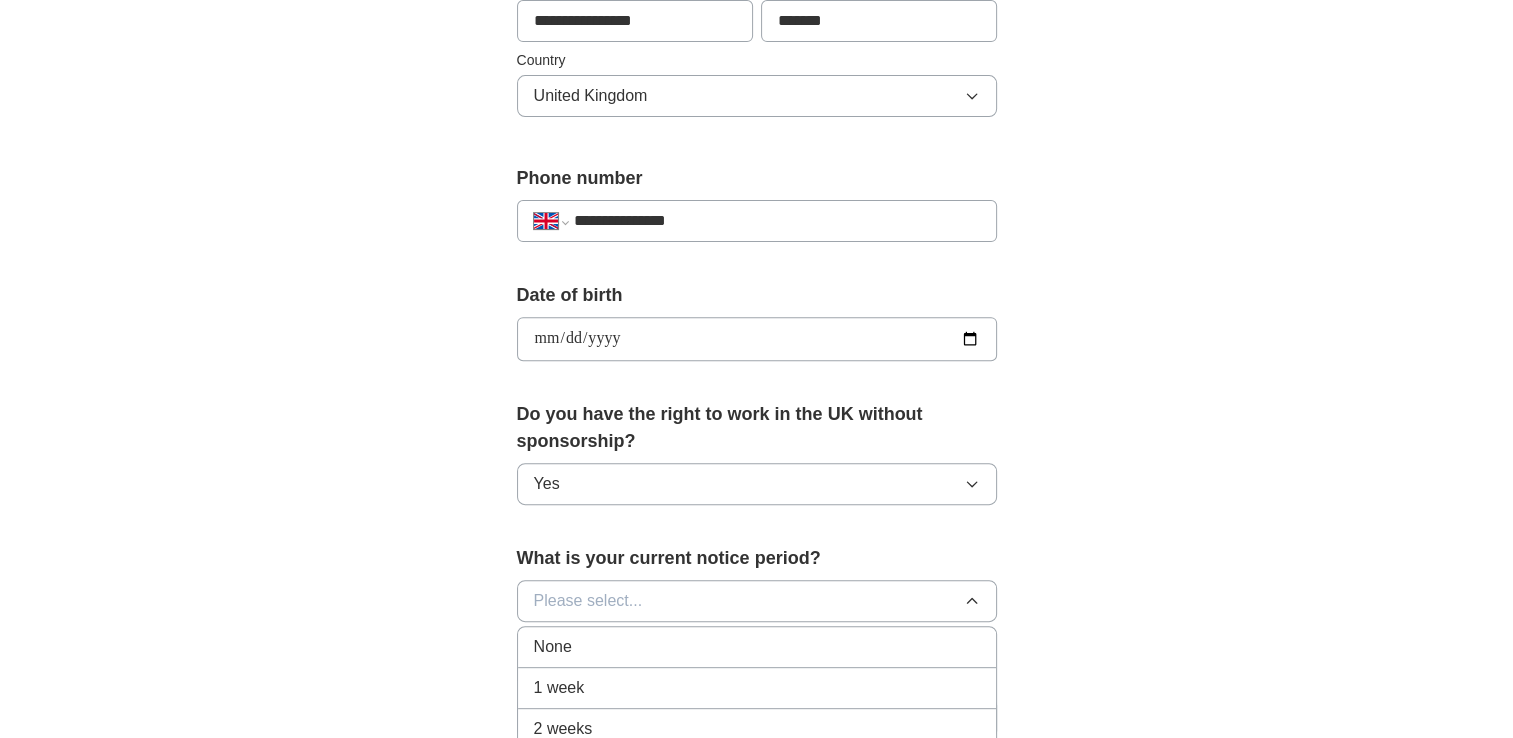 click on "None" at bounding box center [757, 647] 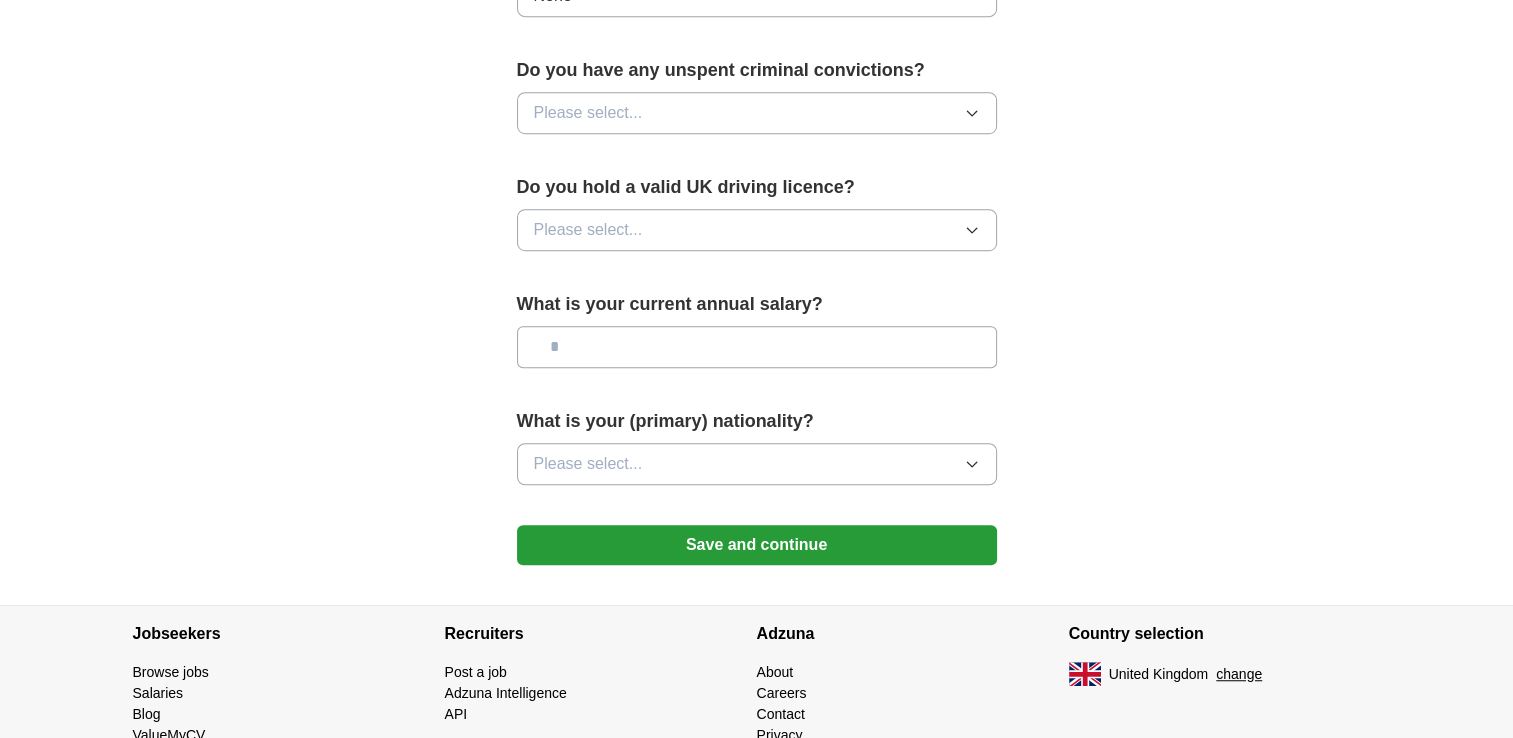 scroll, scrollTop: 1260, scrollLeft: 0, axis: vertical 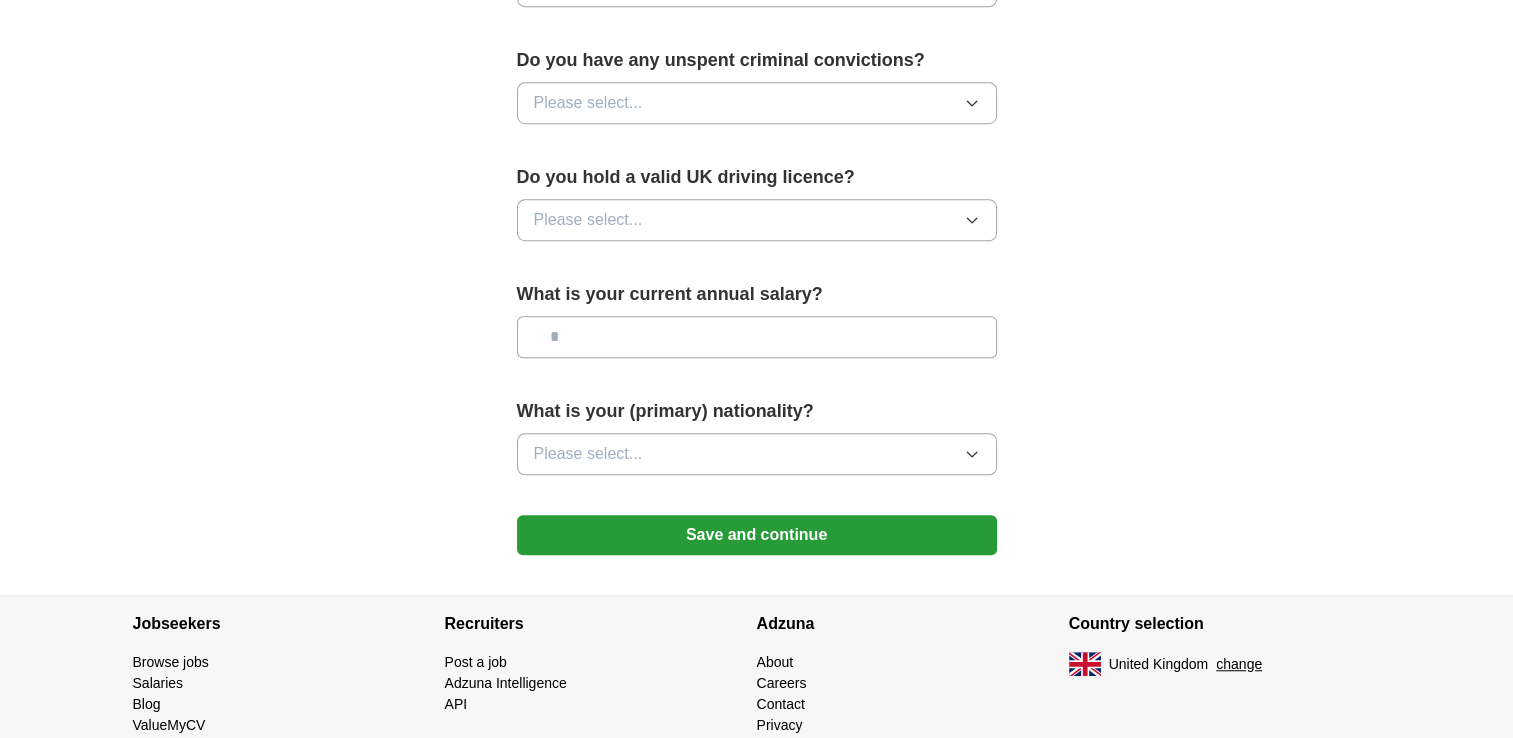 click on "Please select..." at bounding box center [757, 103] 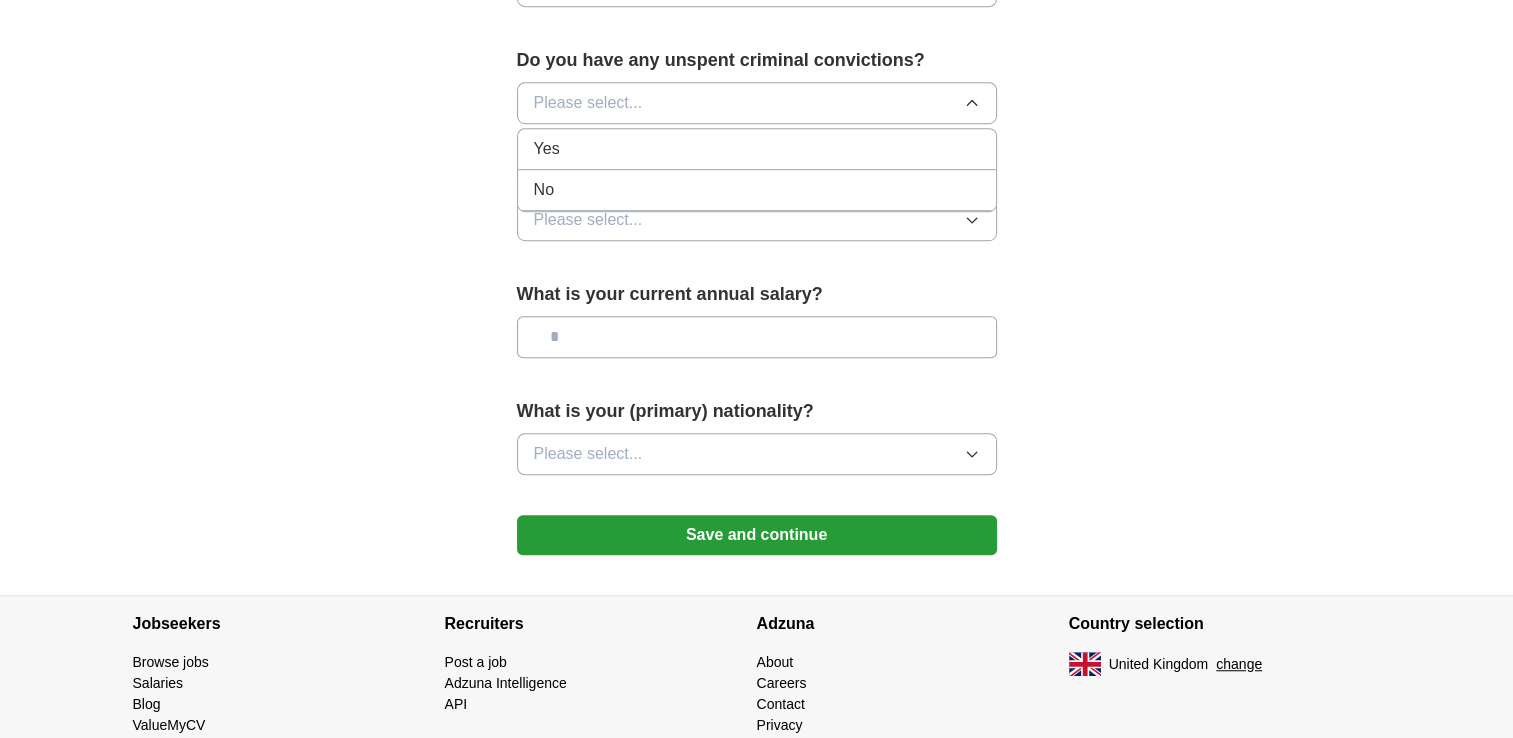 click on "No" at bounding box center [757, 190] 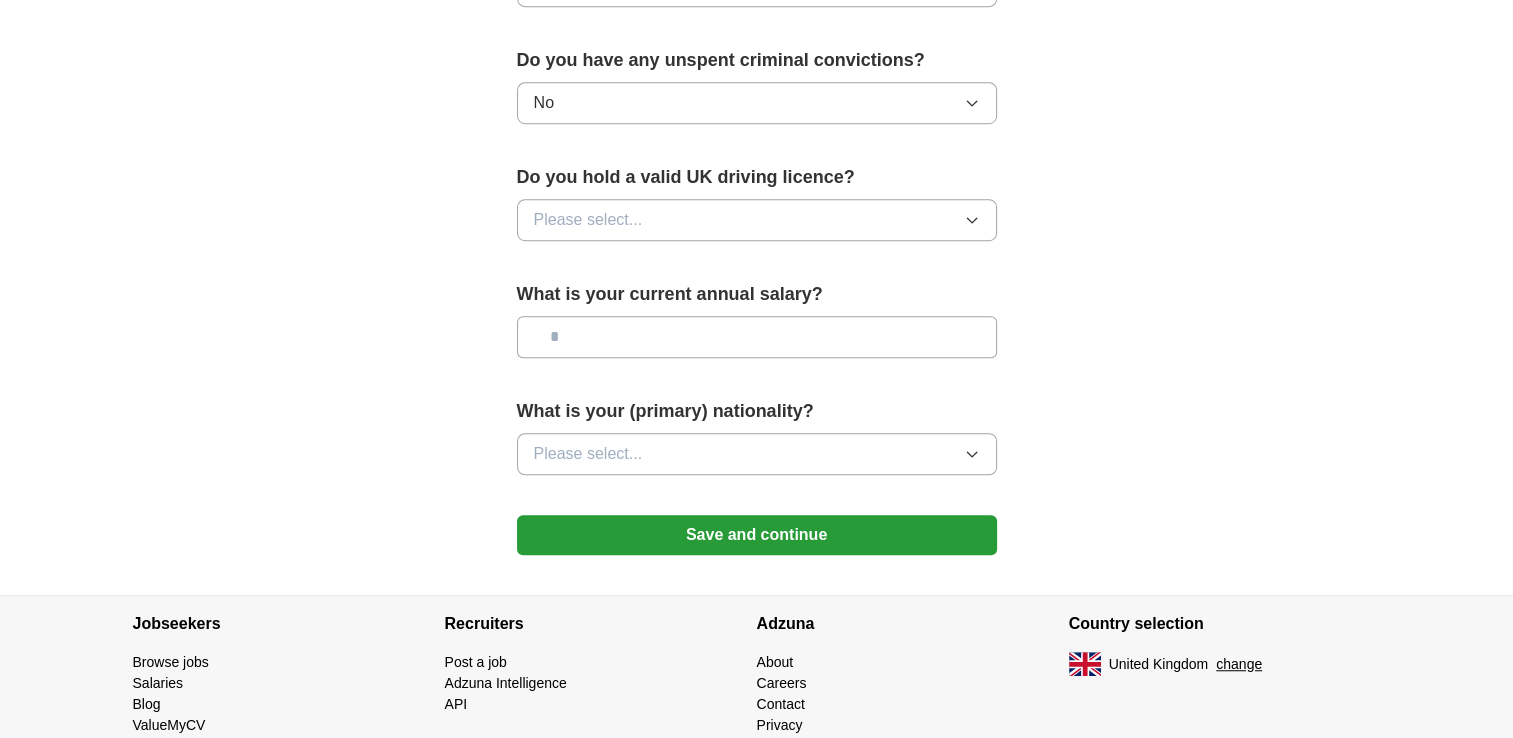 click on "Please select..." at bounding box center (757, 220) 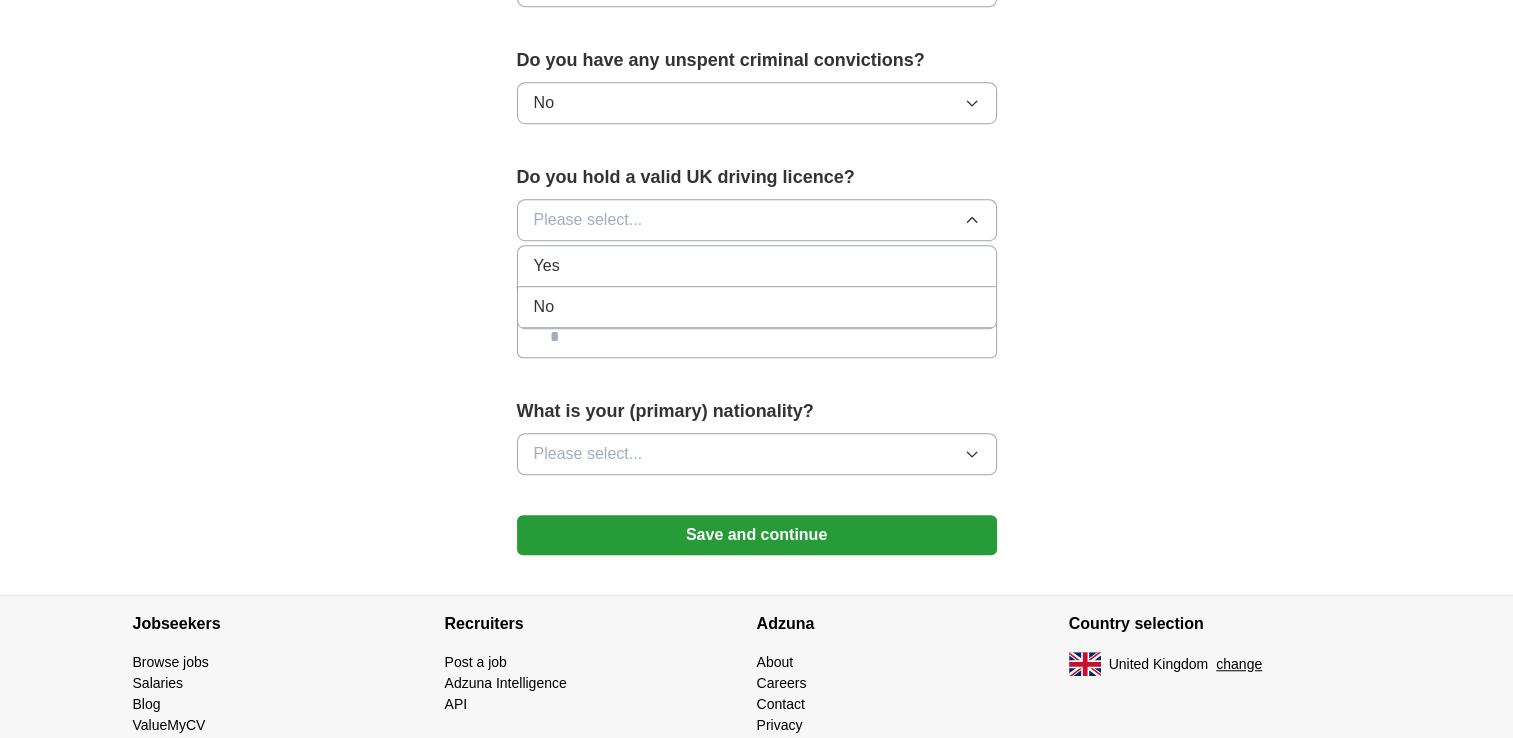 click on "Yes" at bounding box center [757, 266] 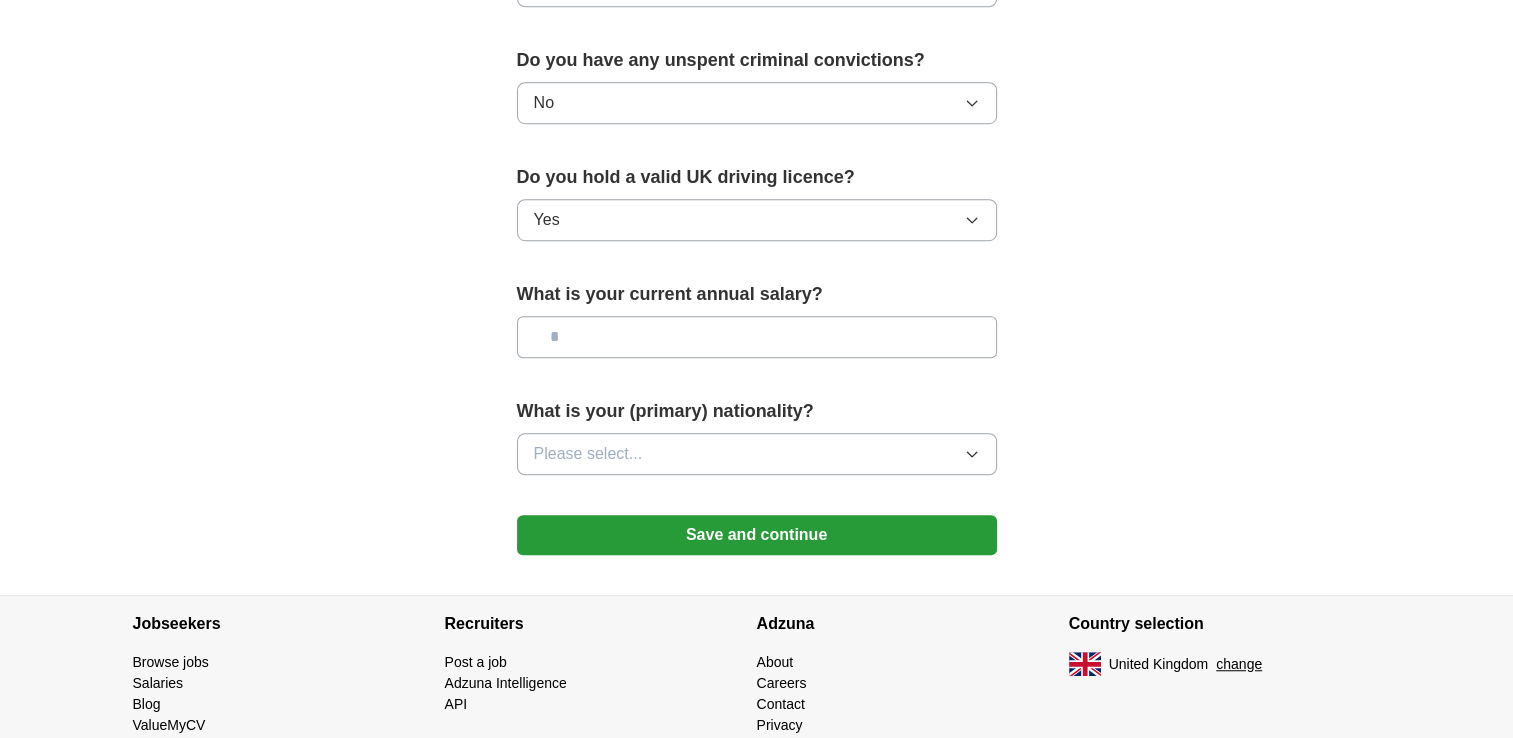 click at bounding box center (757, 337) 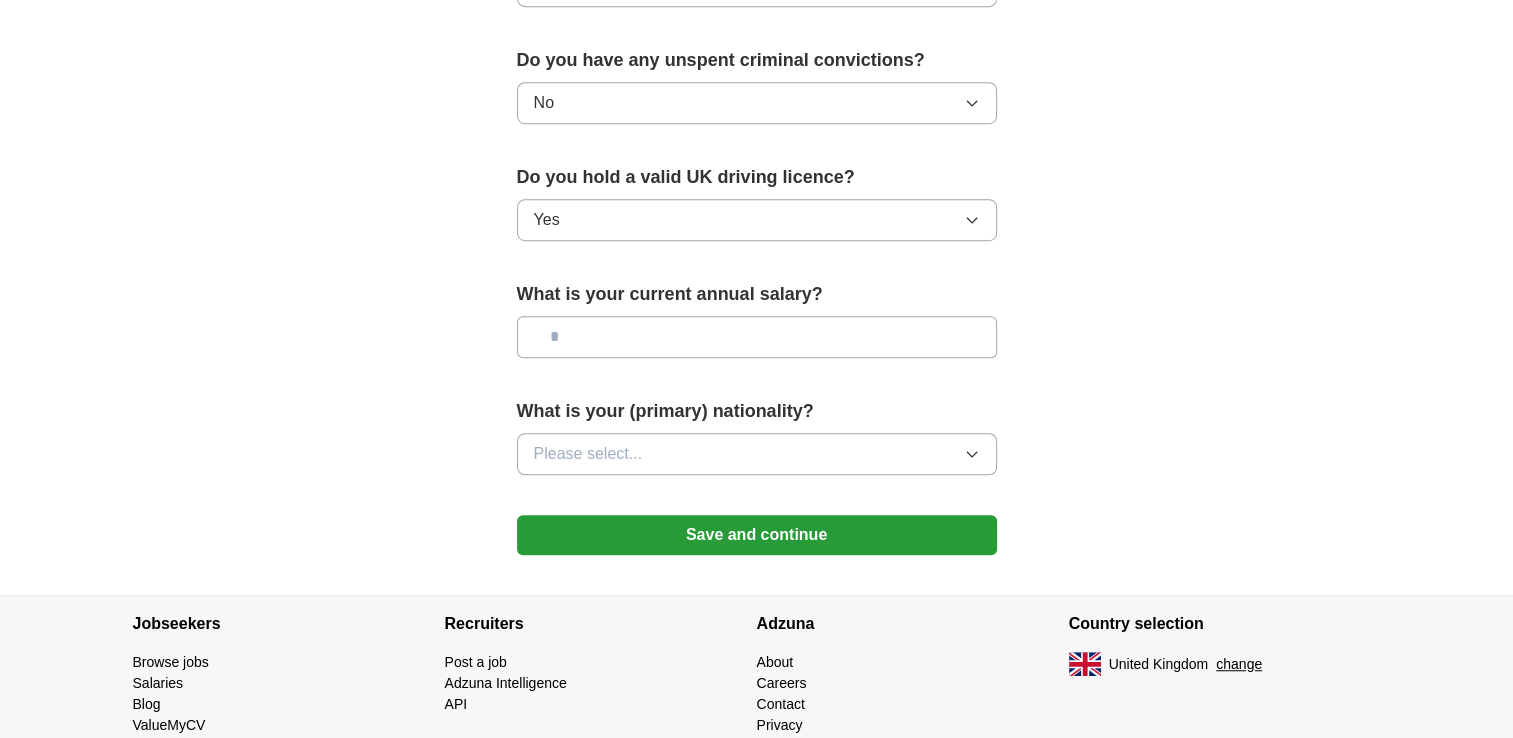 type on "**" 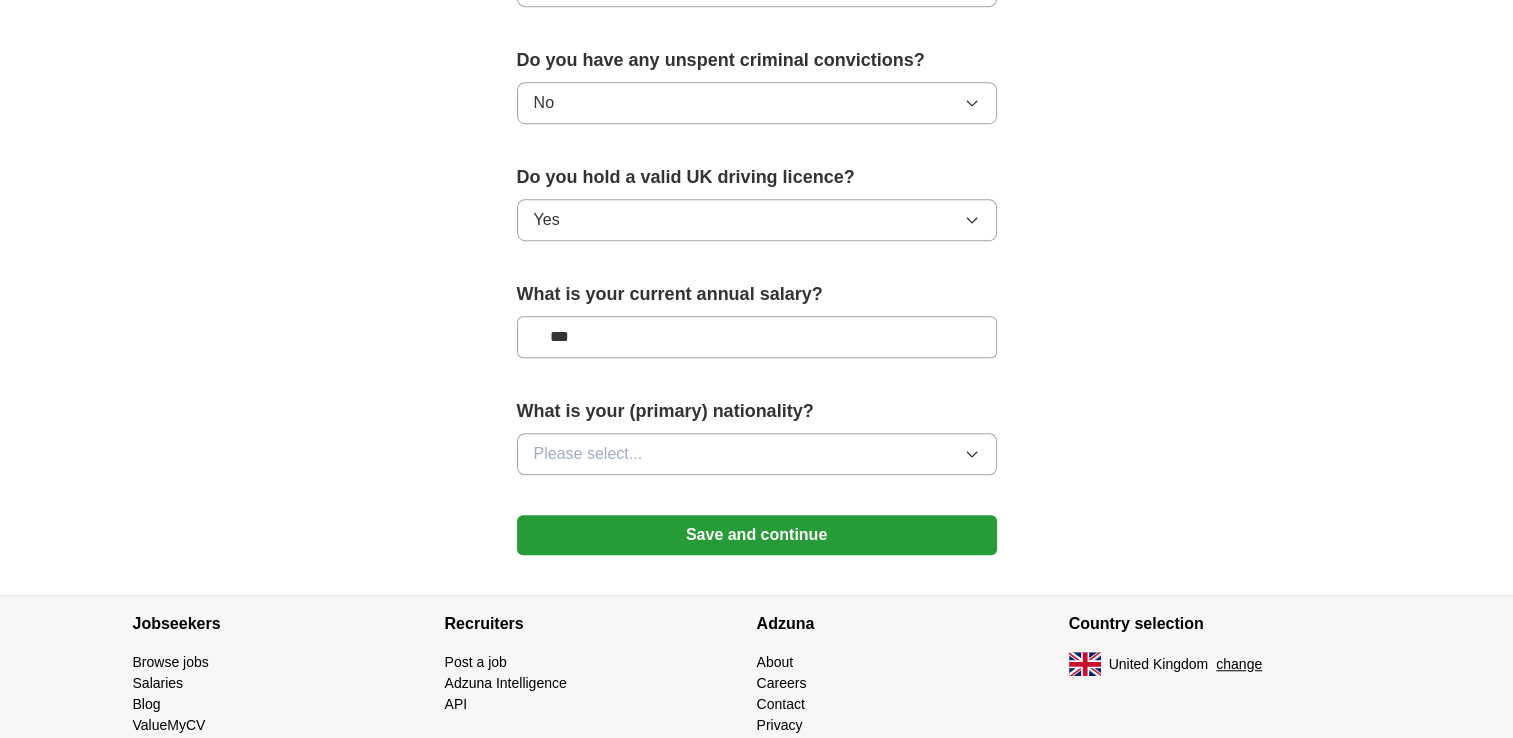 type on "**" 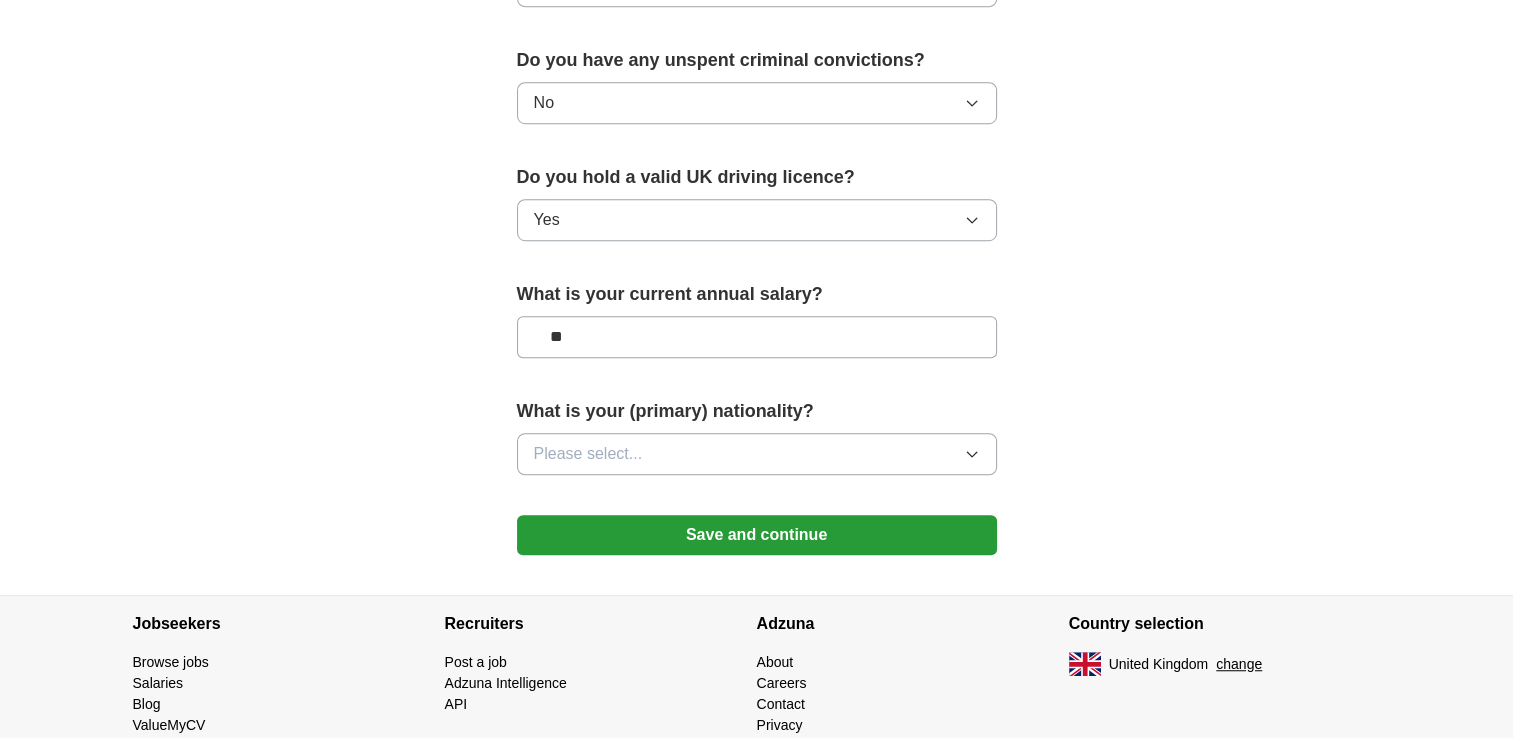 type 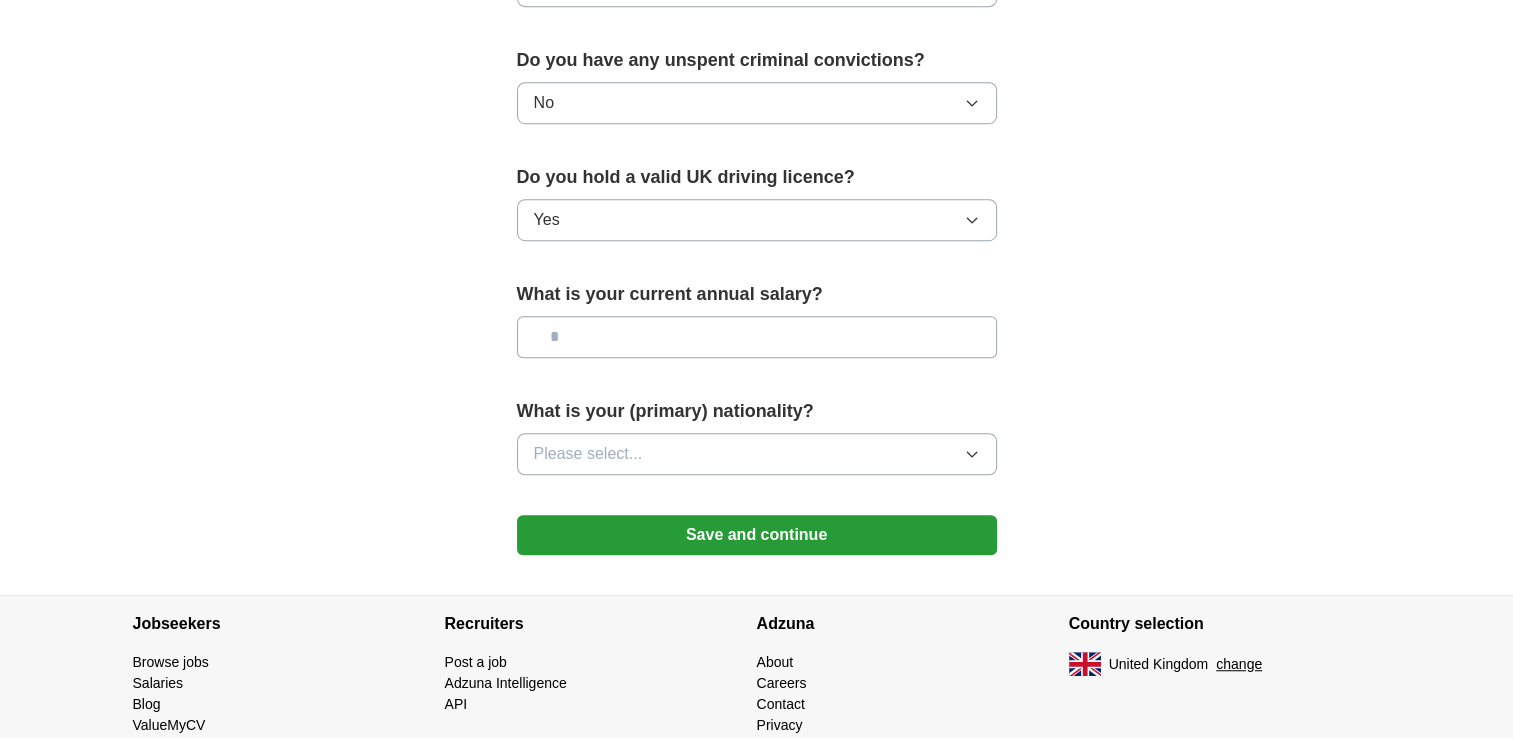click on "Please select..." at bounding box center (757, 454) 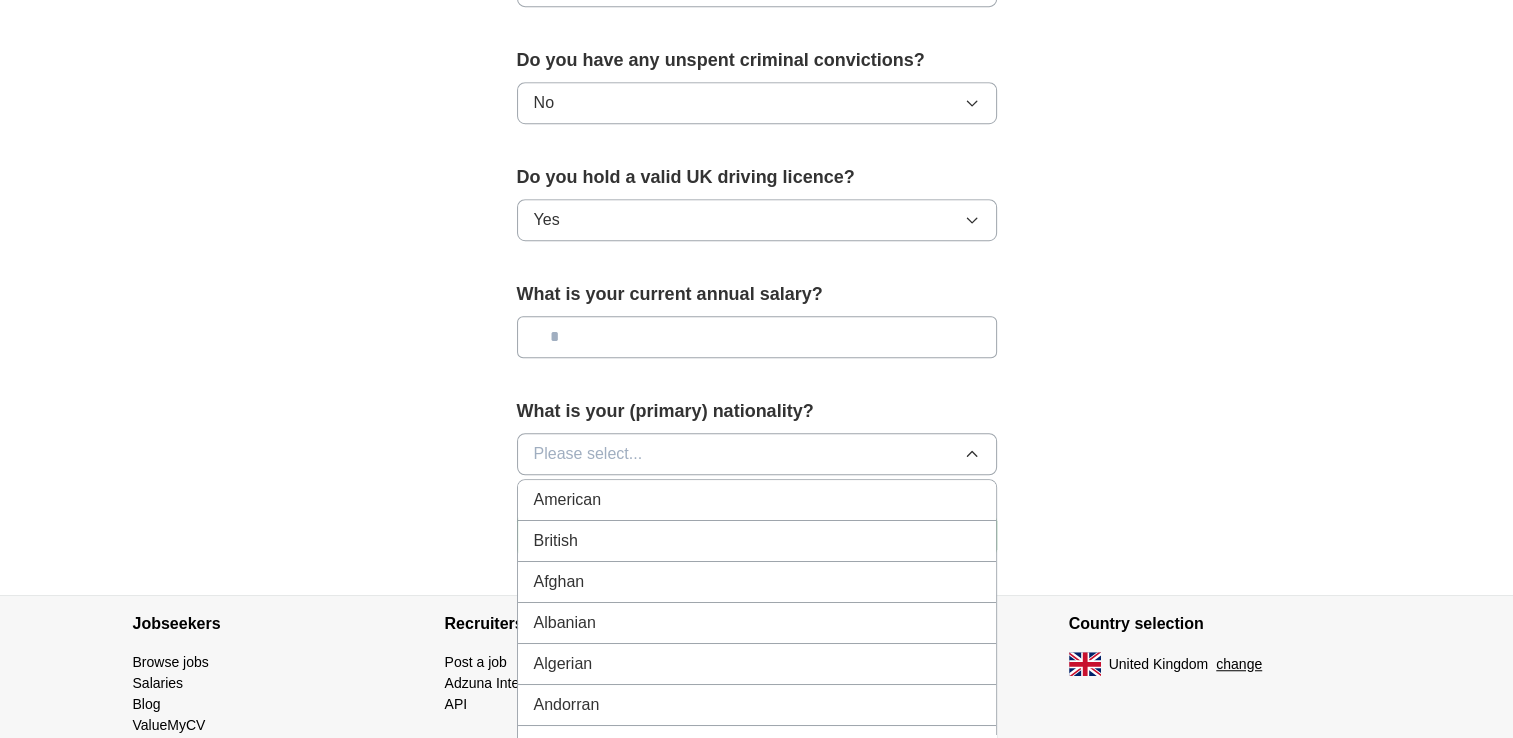 click on "British" at bounding box center [757, 541] 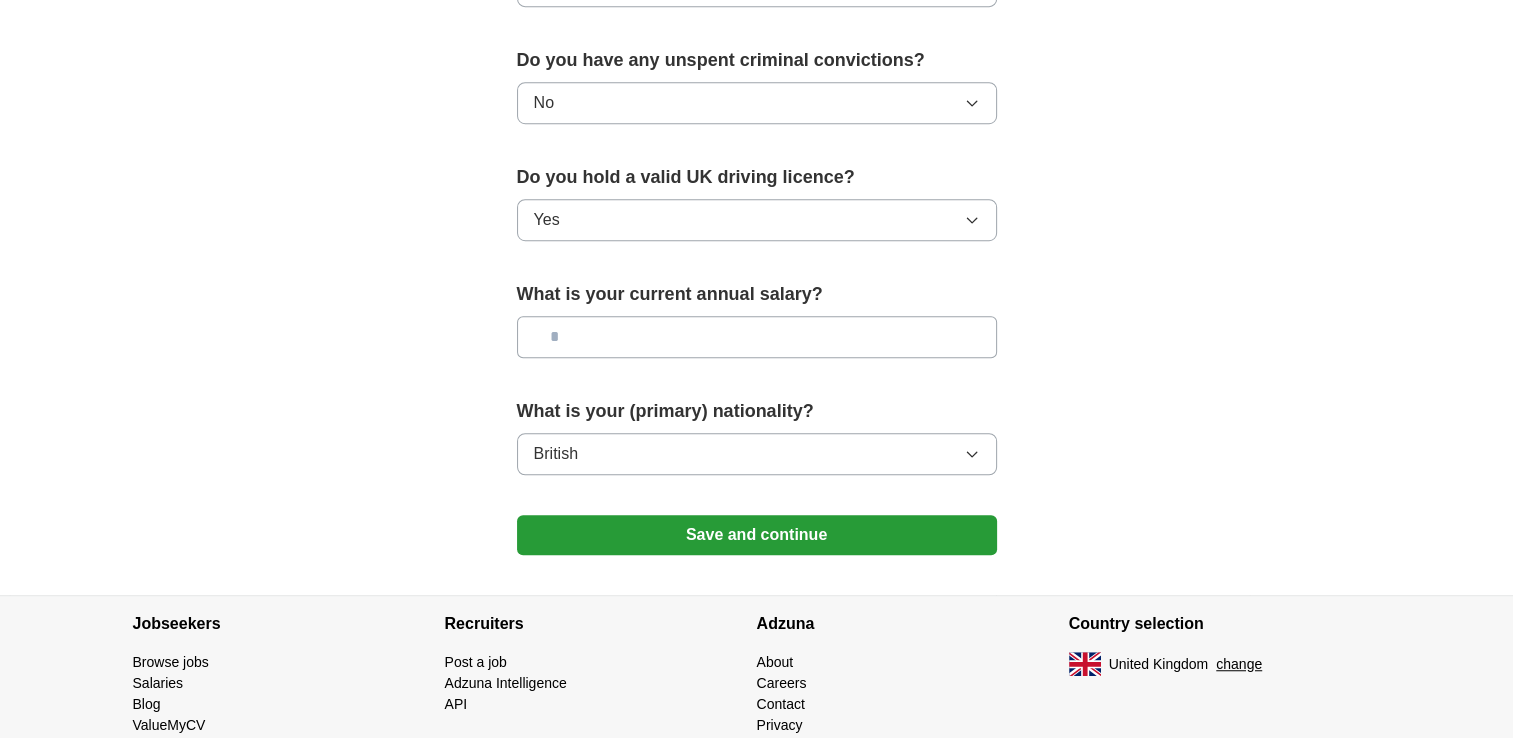 click on "Save and continue" at bounding box center (757, 535) 